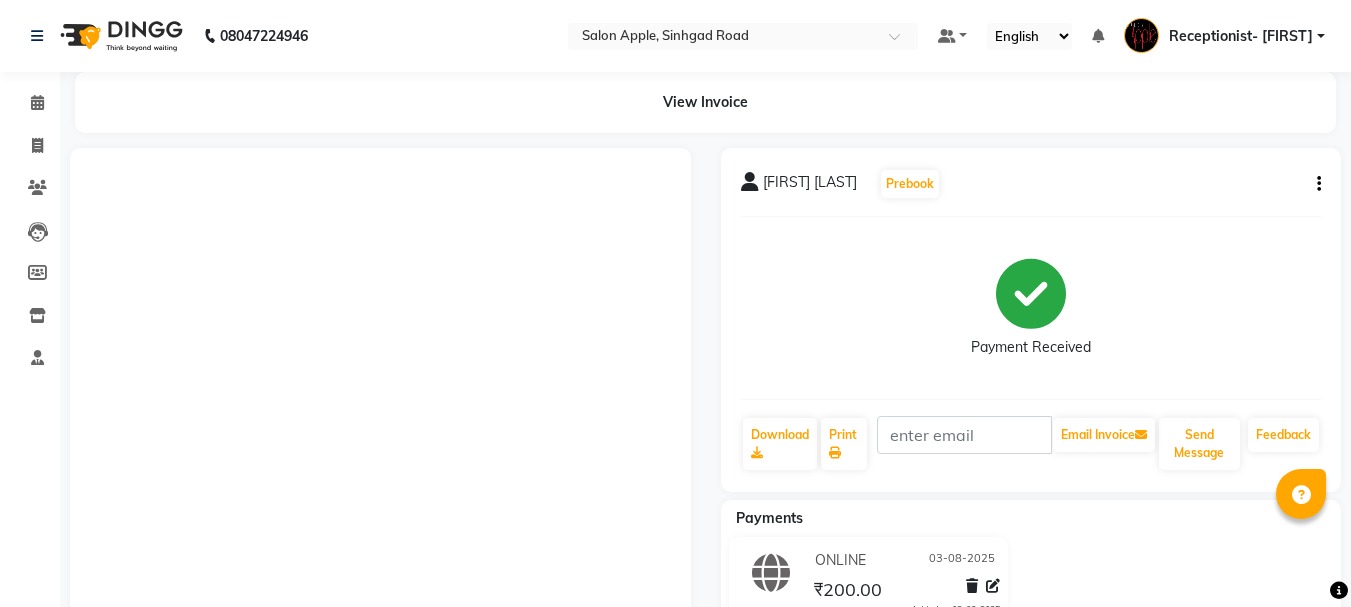 scroll, scrollTop: 0, scrollLeft: 0, axis: both 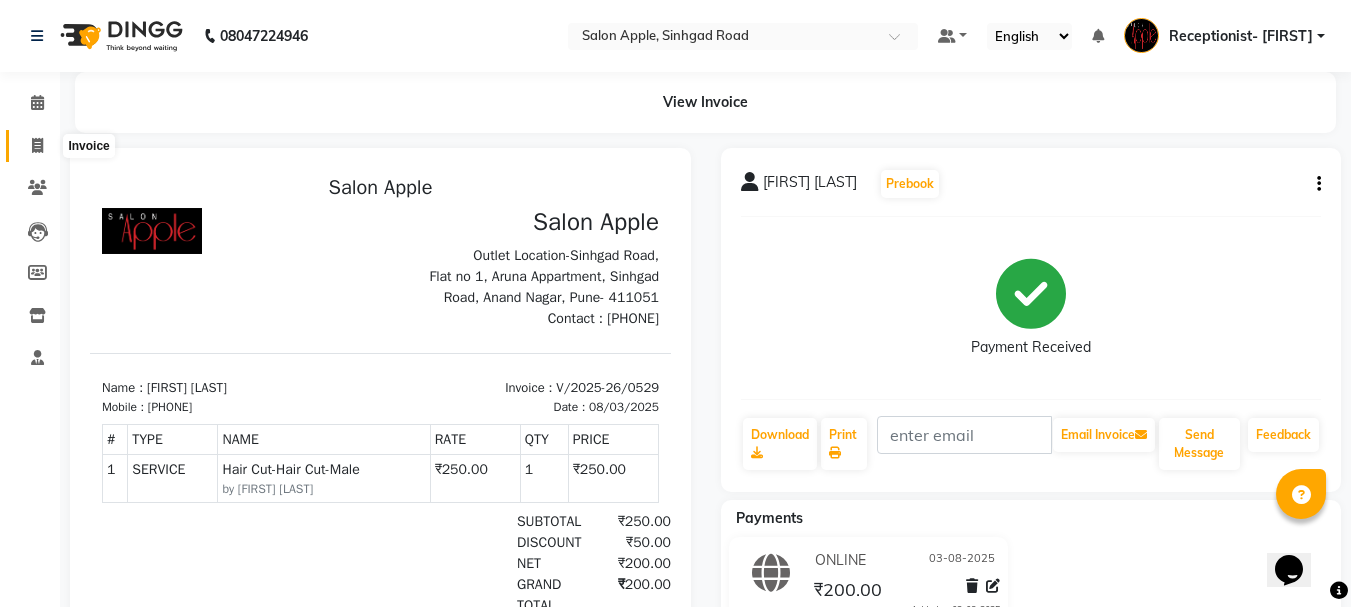 click 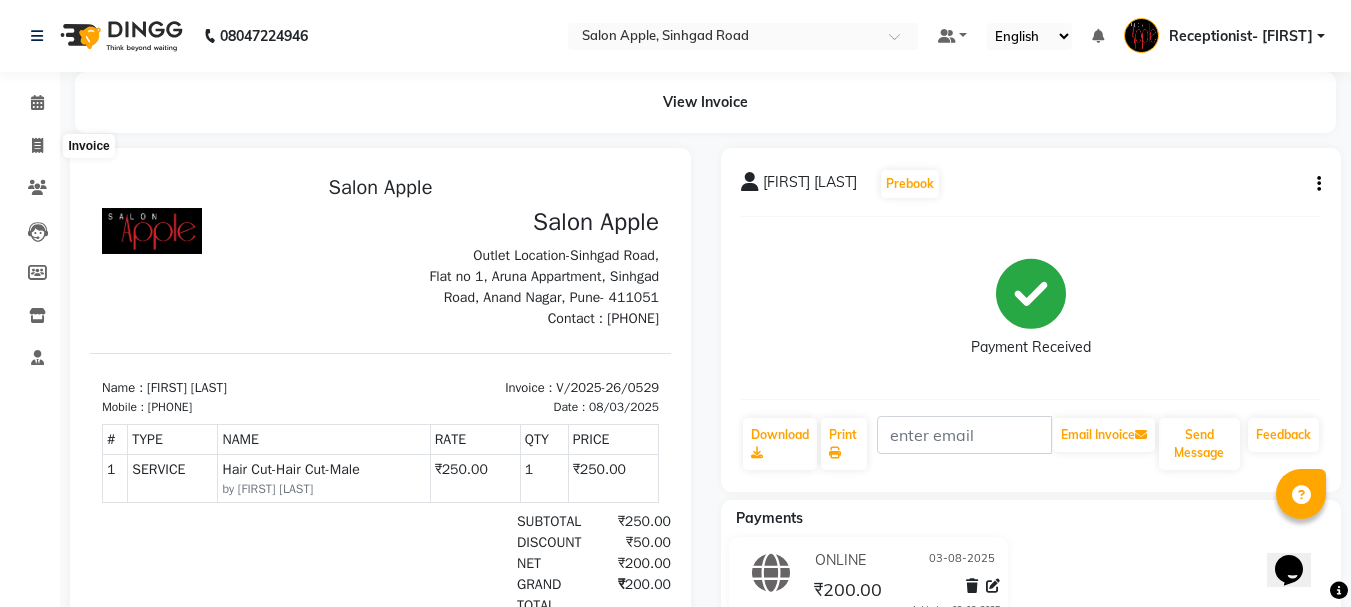 select on "645" 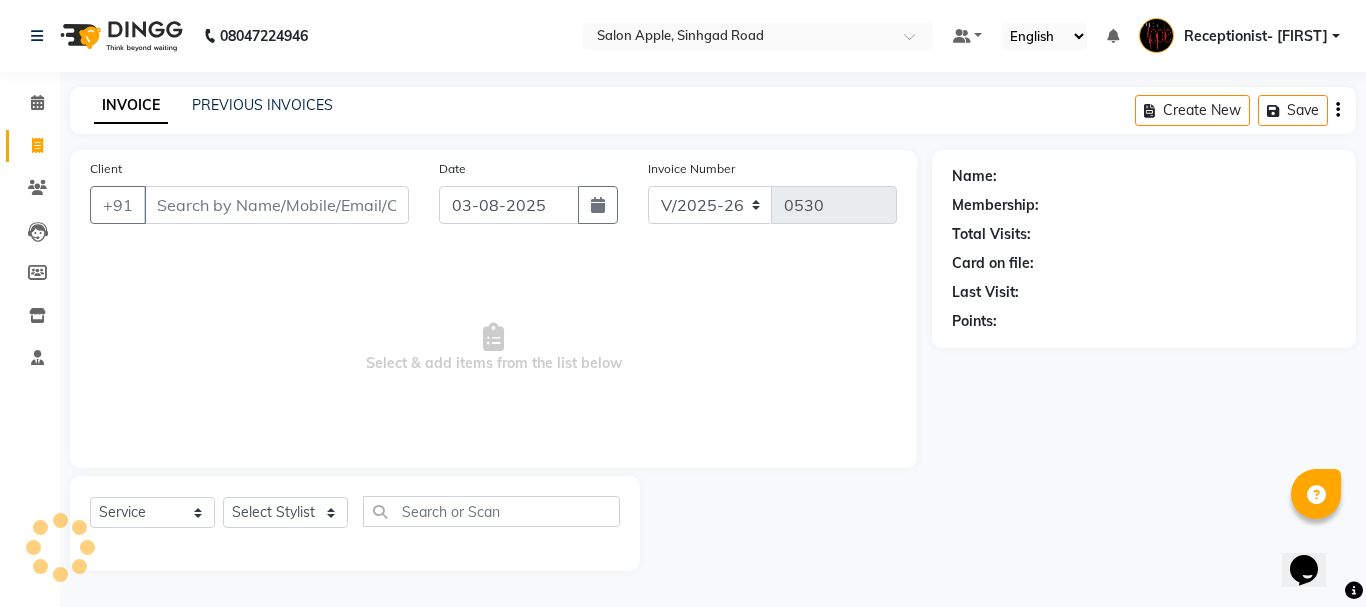 click on "Client" at bounding box center [276, 205] 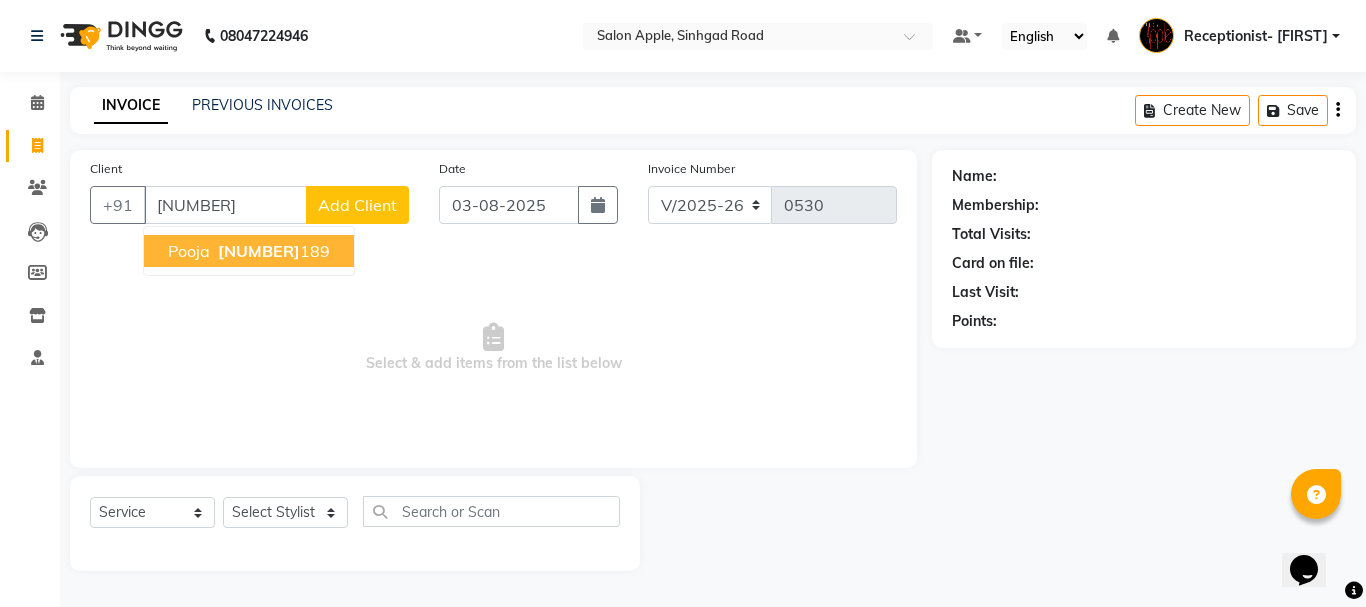 click on "[FIRST] [NUMBER]" at bounding box center [249, 251] 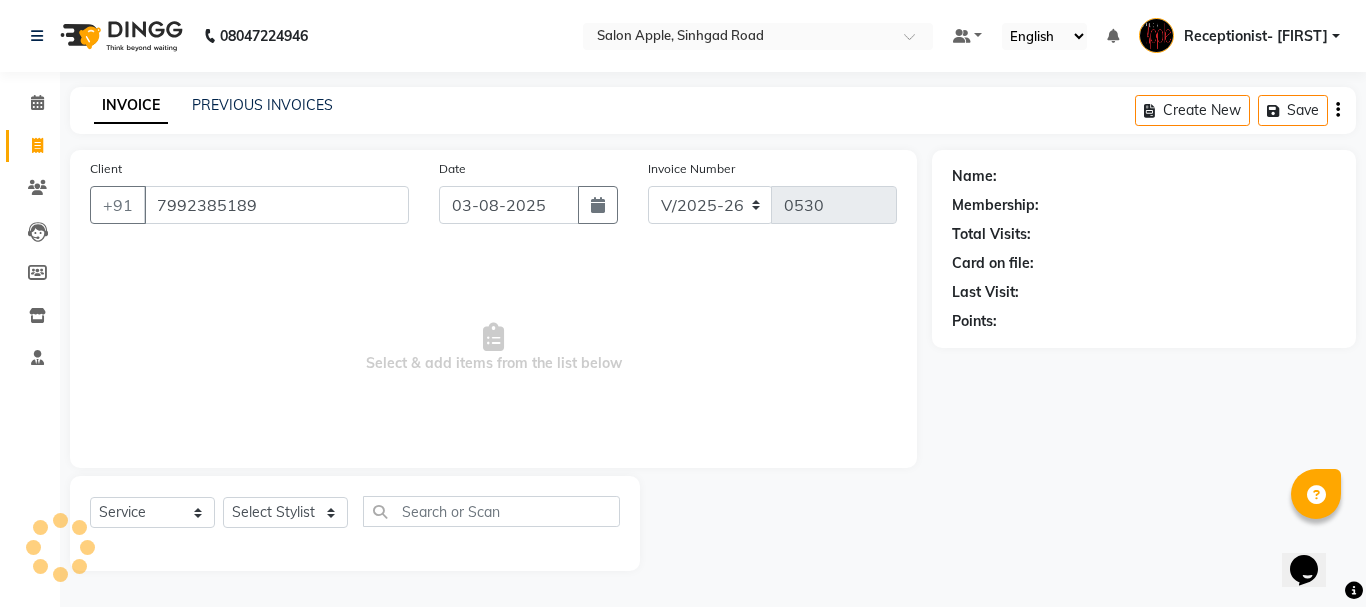 type on "7992385189" 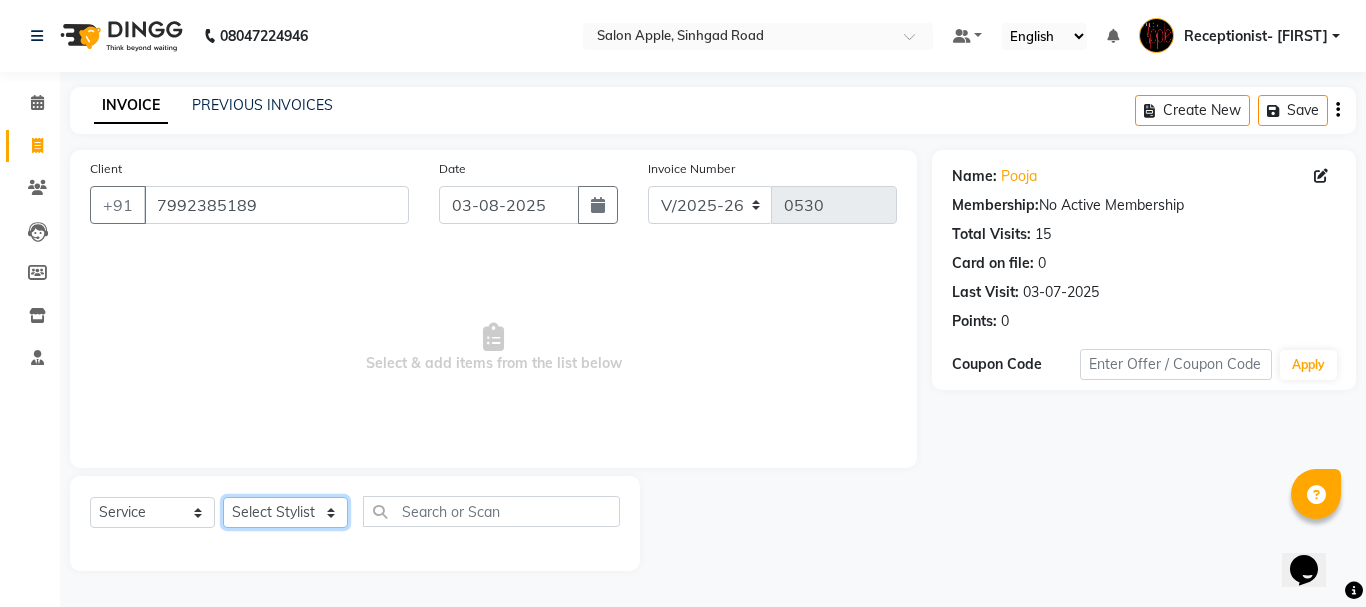 click on "Select Stylist [FIRST] [LAST] [FIRST] (Owner) Receptionist- [FIRST] [FIRST] [LAST] [FIRST] [LAST] [FIRST] (Owner) [FIRST] [LAST] [FIRST] Training Department" 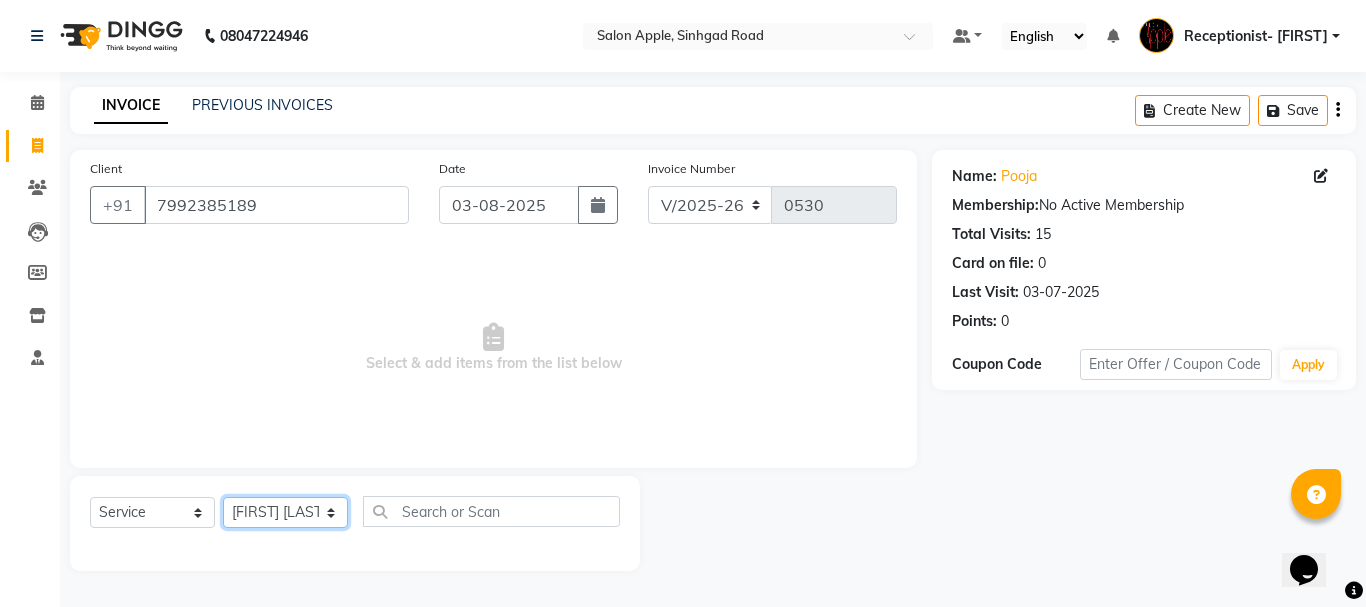 click on "Select Stylist [FIRST] [LAST] [FIRST] (Owner) Receptionist- [FIRST] [FIRST] [LAST] [FIRST] [LAST] [FIRST] (Owner) [FIRST] [LAST] [FIRST] Training Department" 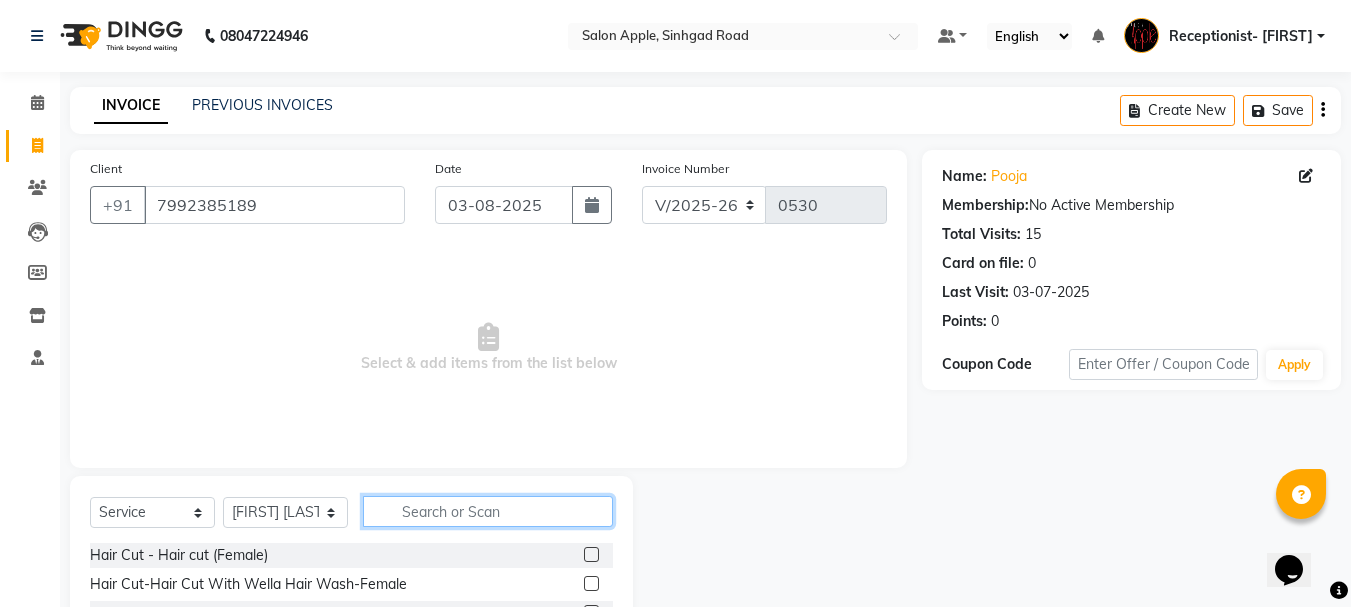click 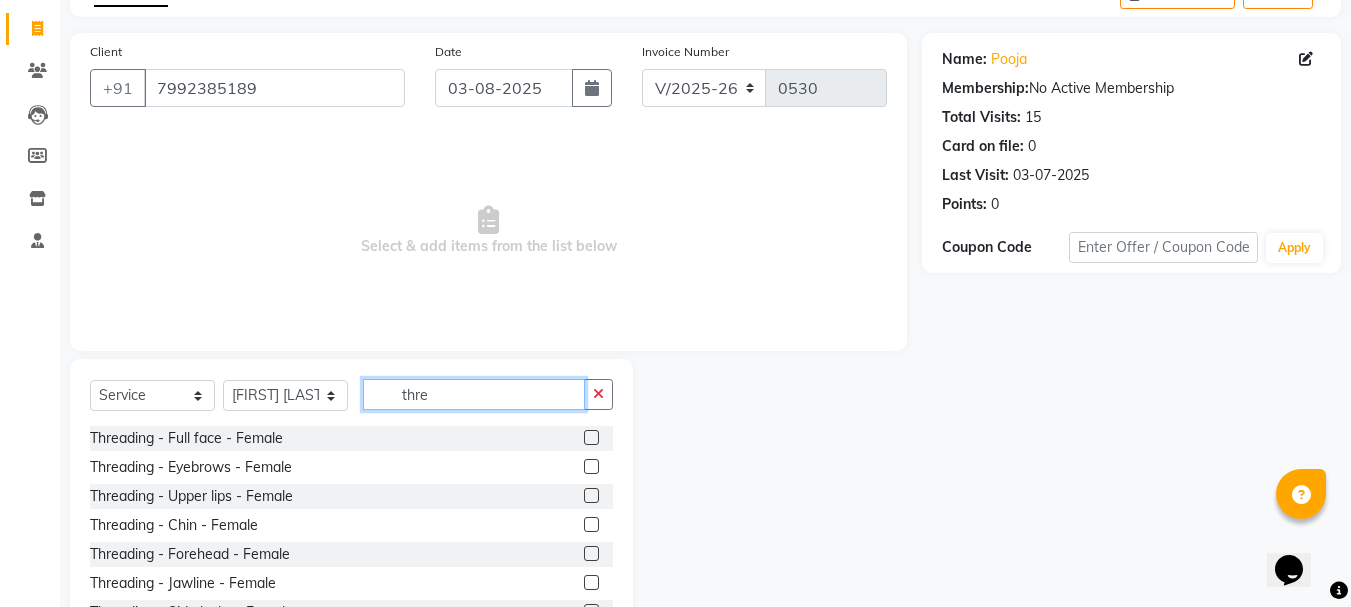 scroll, scrollTop: 194, scrollLeft: 0, axis: vertical 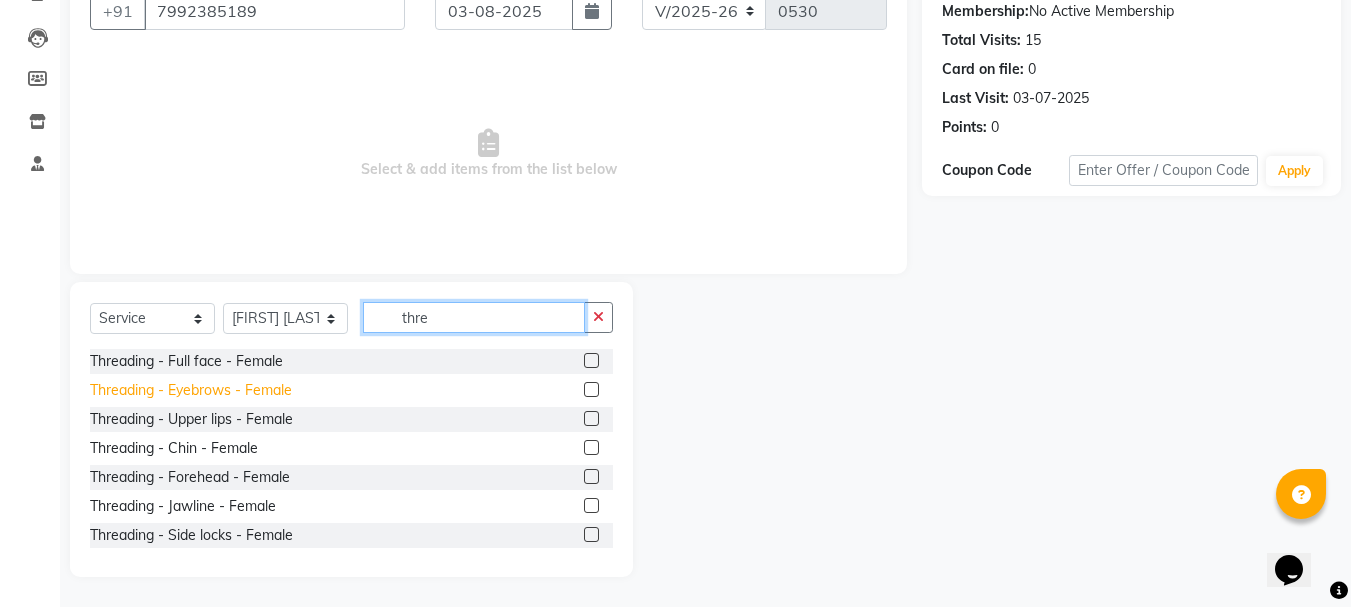 type on "thre" 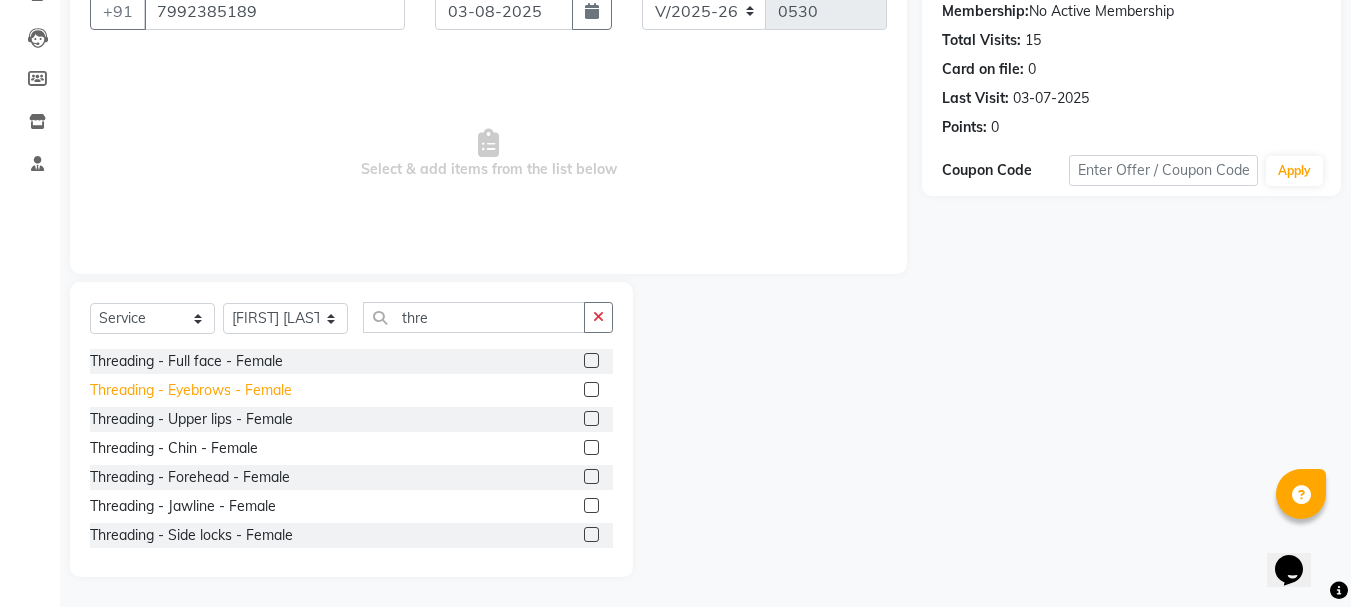 click on "Threading - Eyebrows - Female" 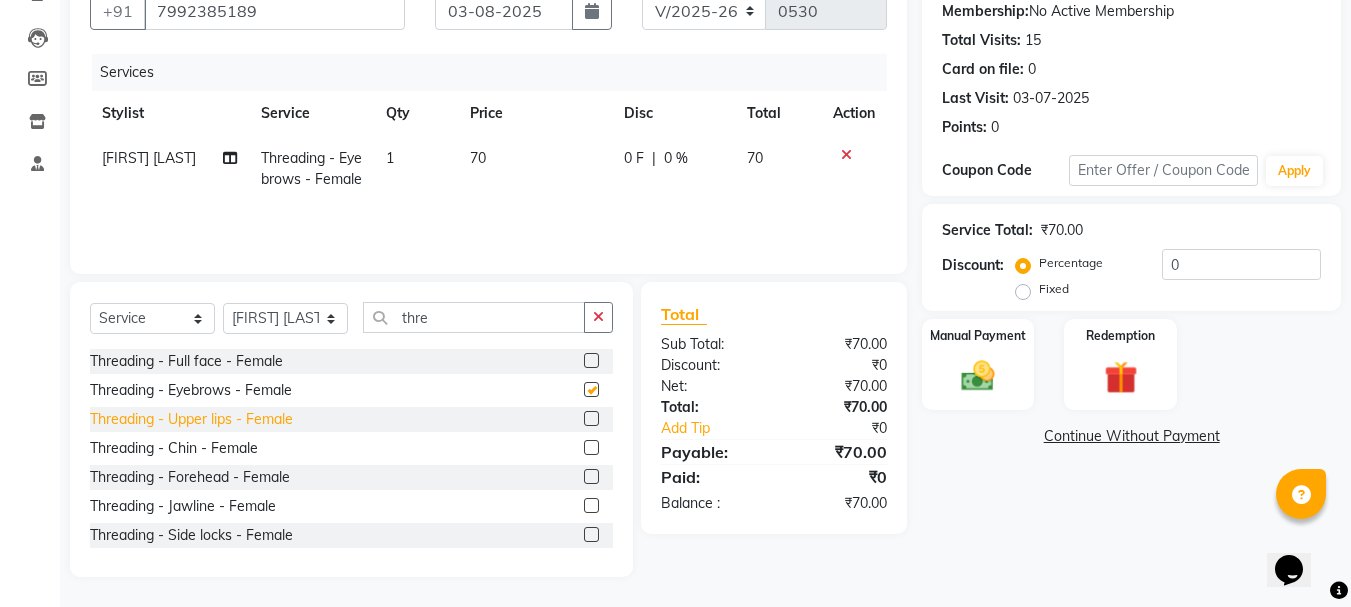 checkbox on "false" 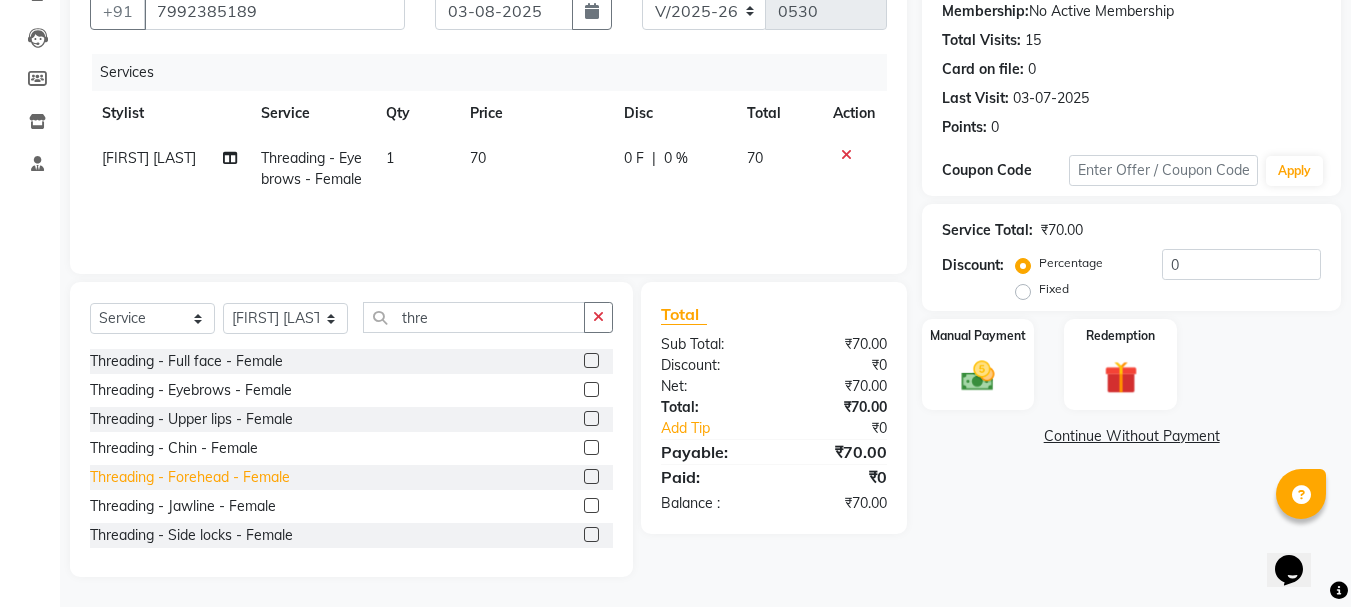 click on "Threading - Forehead - Female" 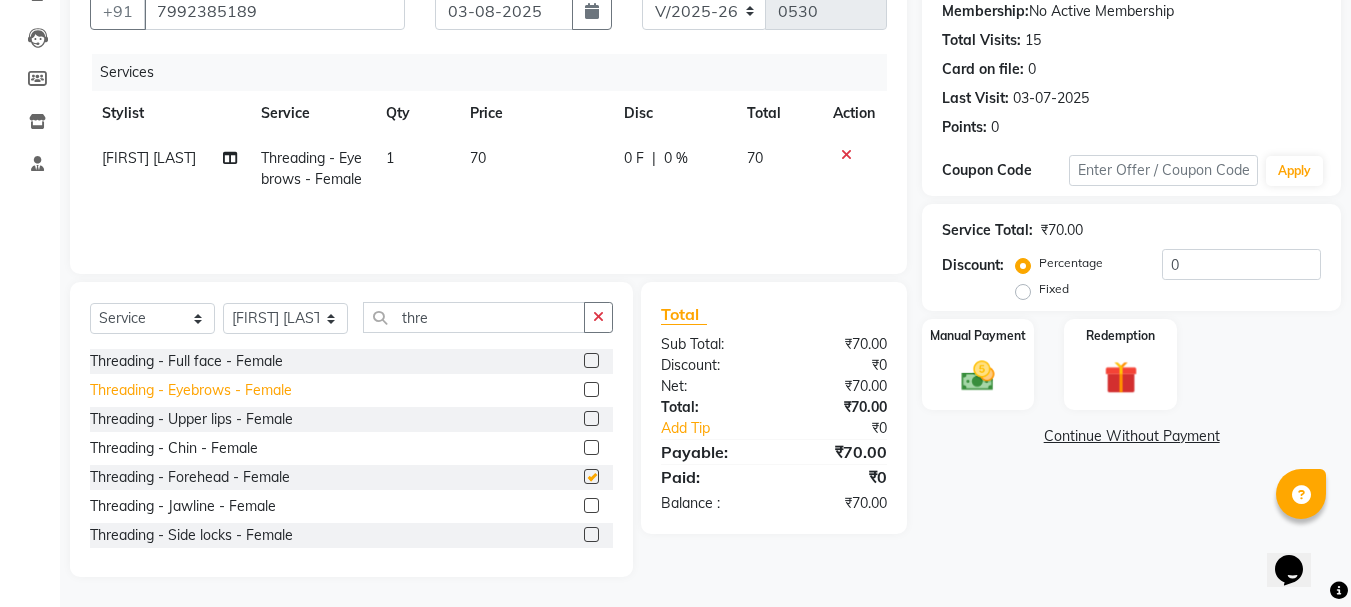 checkbox on "false" 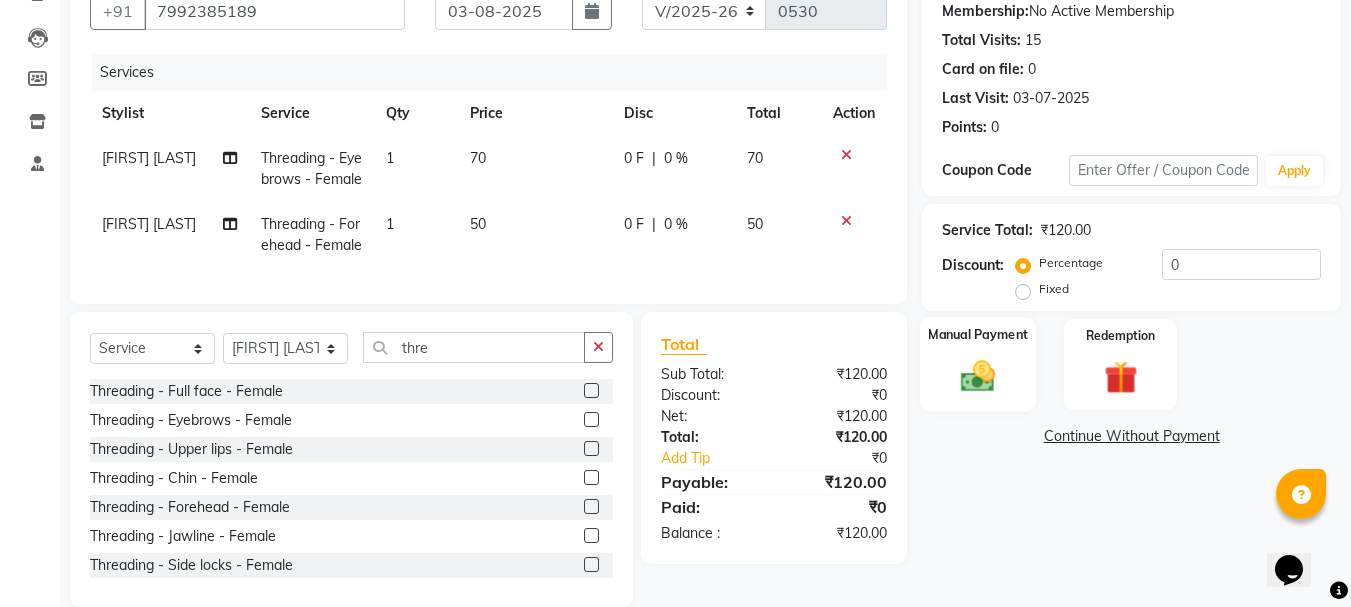 scroll, scrollTop: 260, scrollLeft: 0, axis: vertical 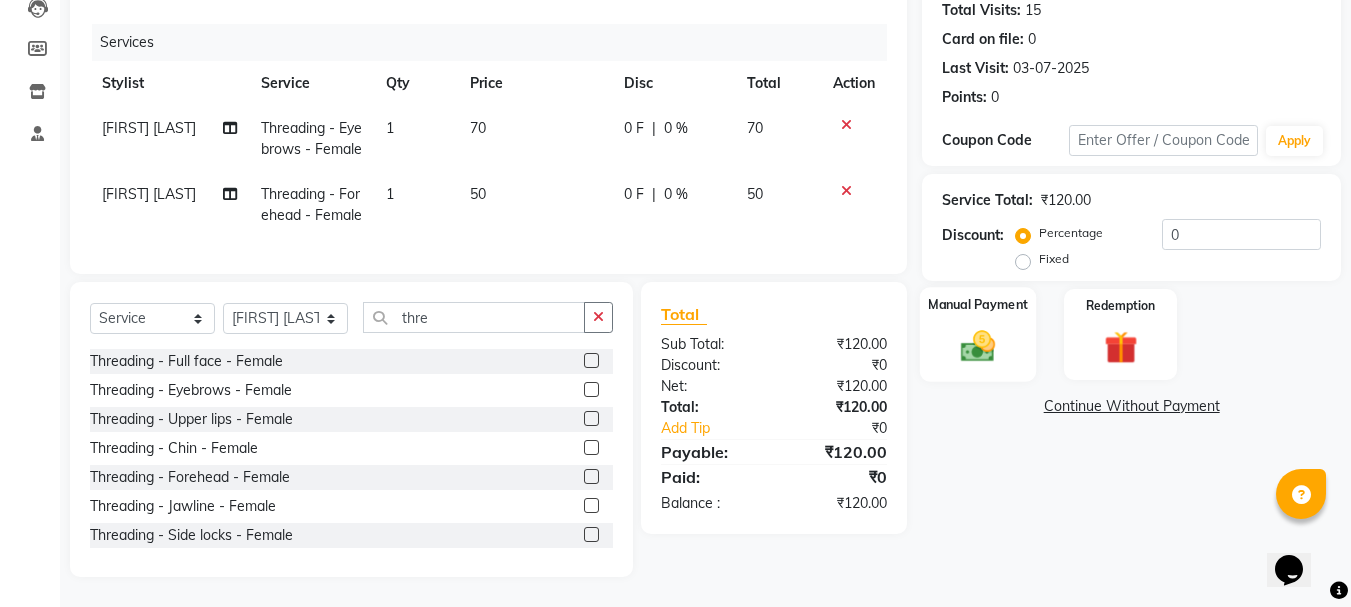 drag, startPoint x: 974, startPoint y: 295, endPoint x: 1012, endPoint y: 311, distance: 41.231056 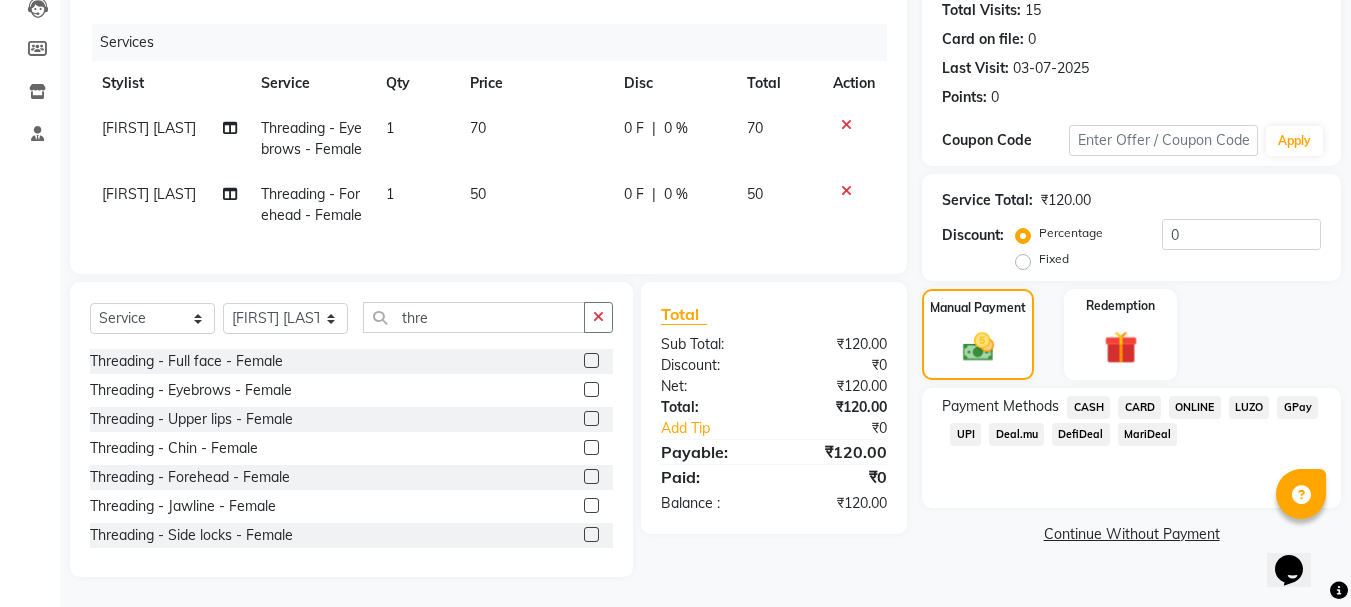 drag, startPoint x: 1193, startPoint y: 370, endPoint x: 1198, endPoint y: 380, distance: 11.18034 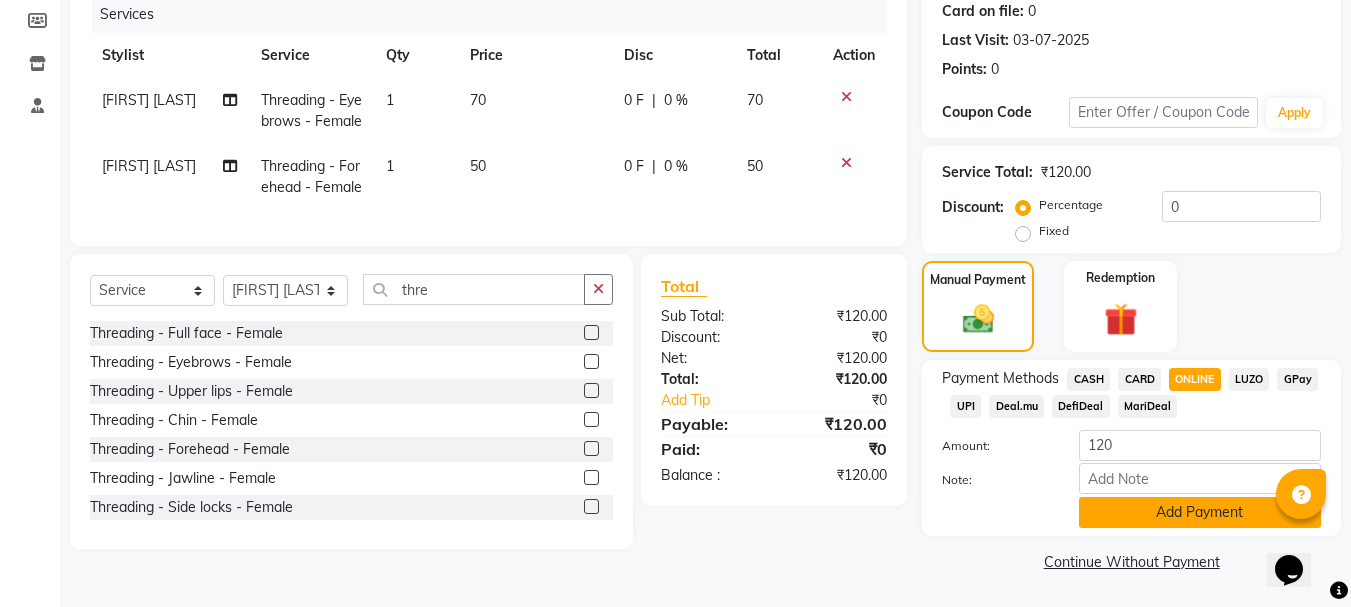click on "Add Payment" 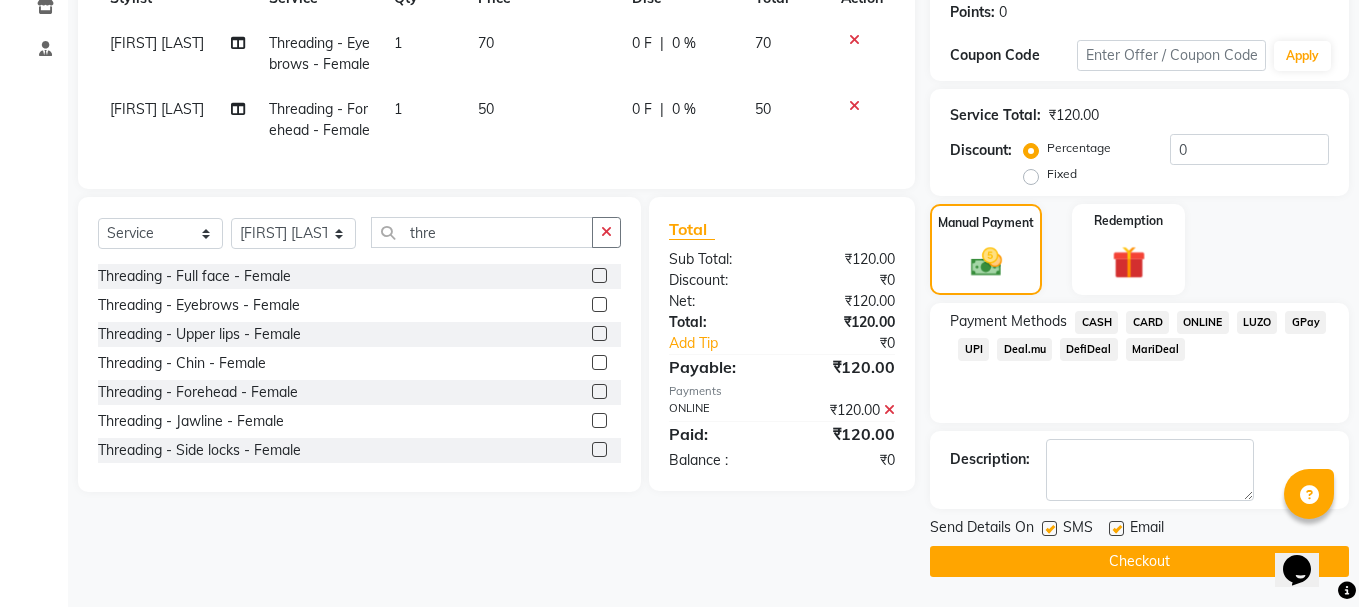 scroll, scrollTop: 0, scrollLeft: 0, axis: both 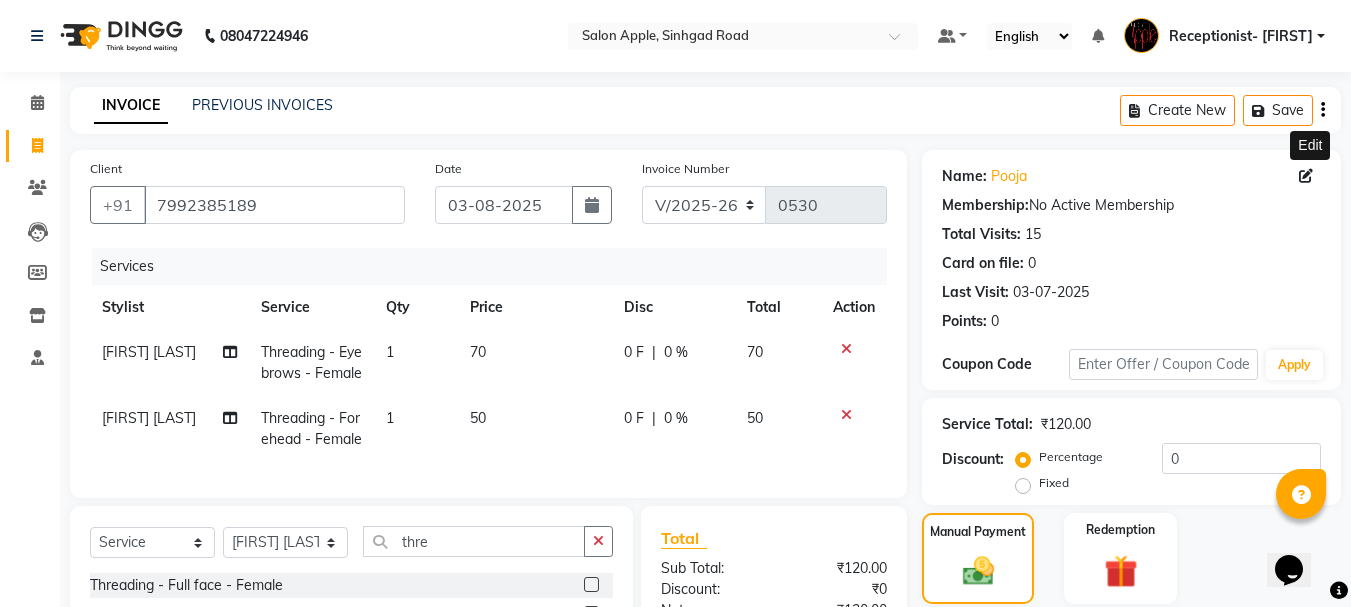 click 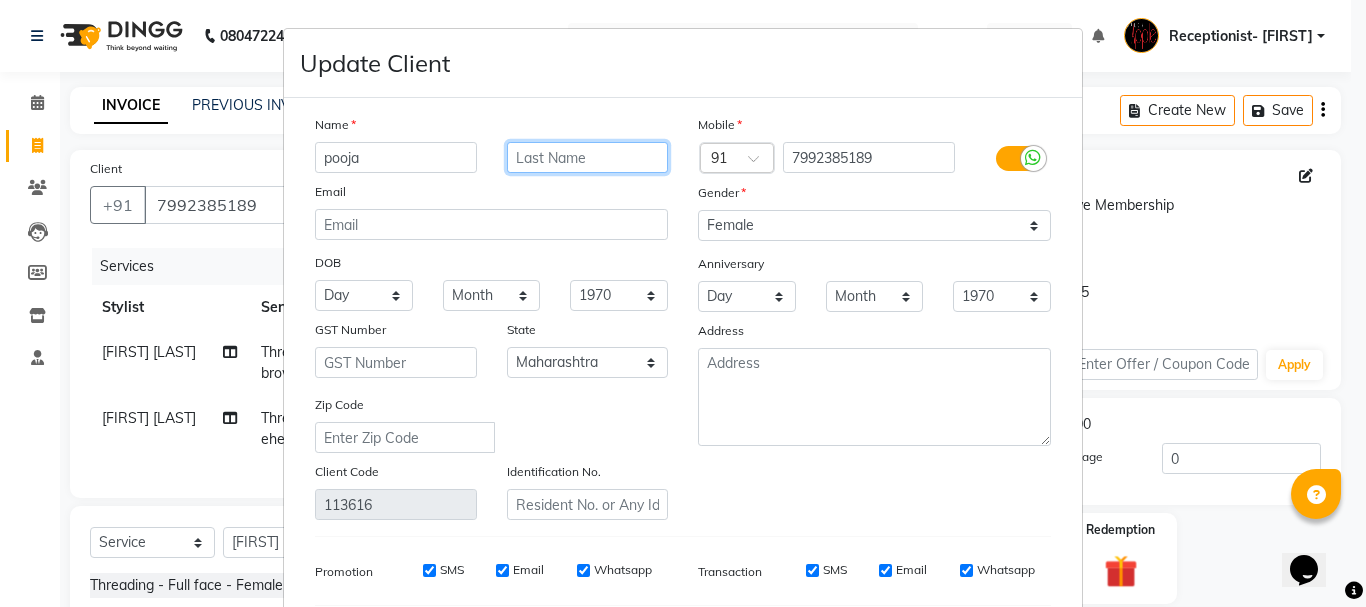 click at bounding box center (588, 157) 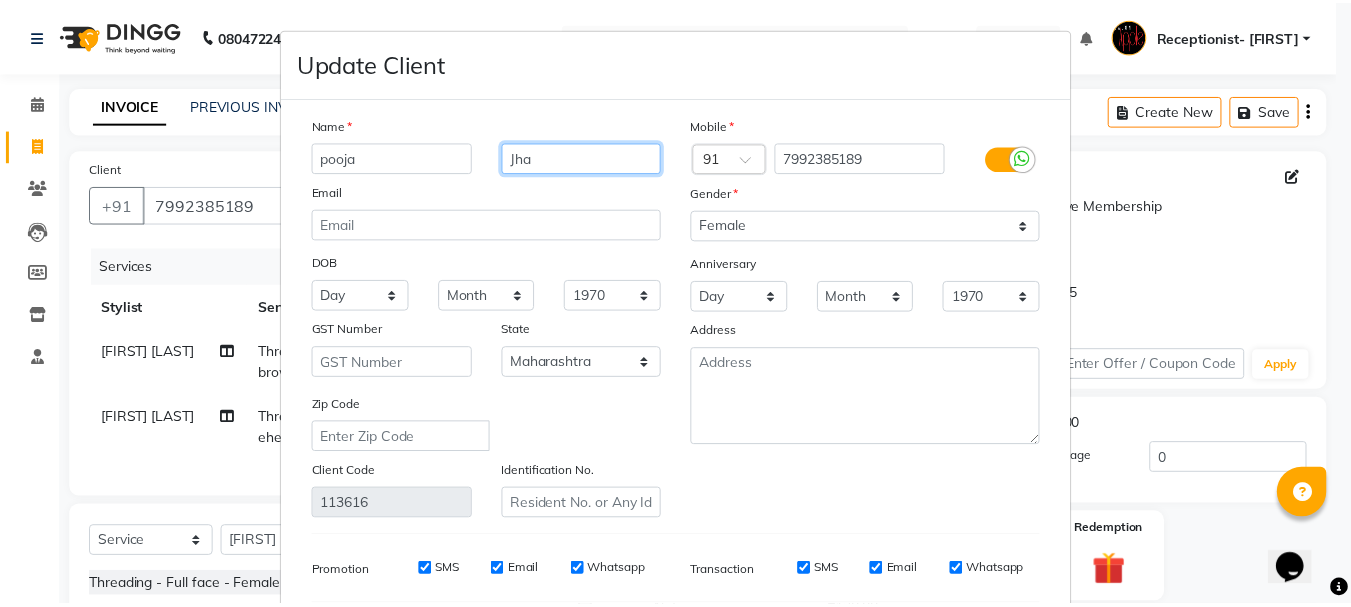 scroll, scrollTop: 280, scrollLeft: 0, axis: vertical 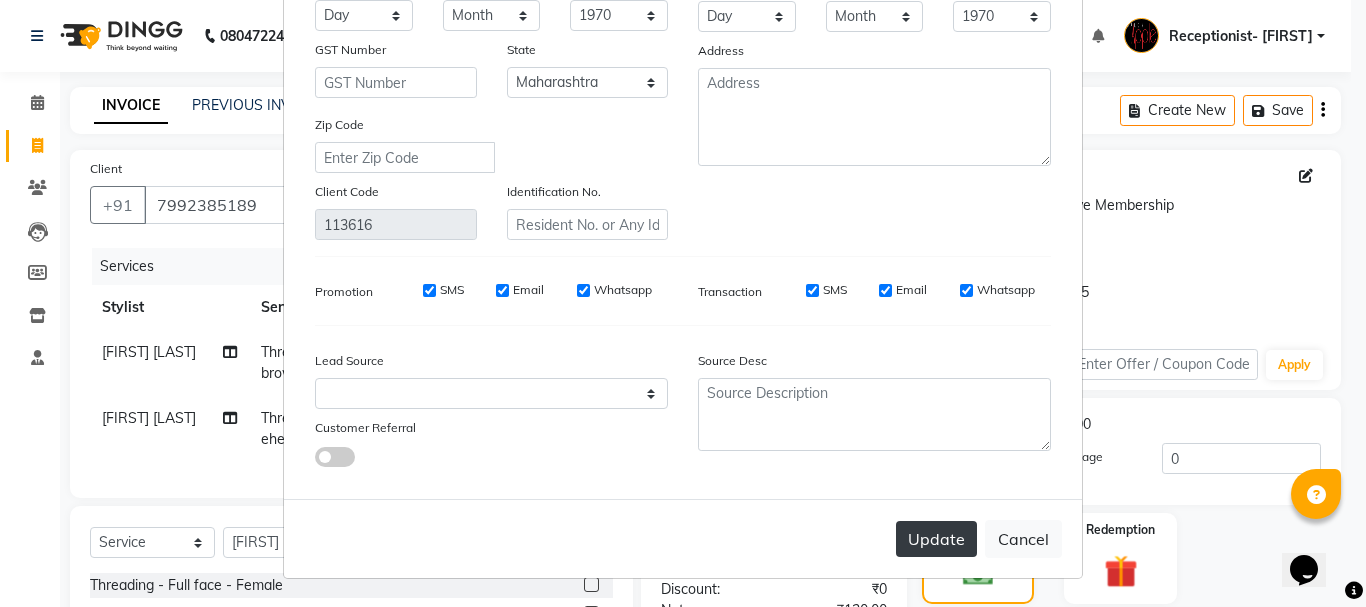 type on "Jha" 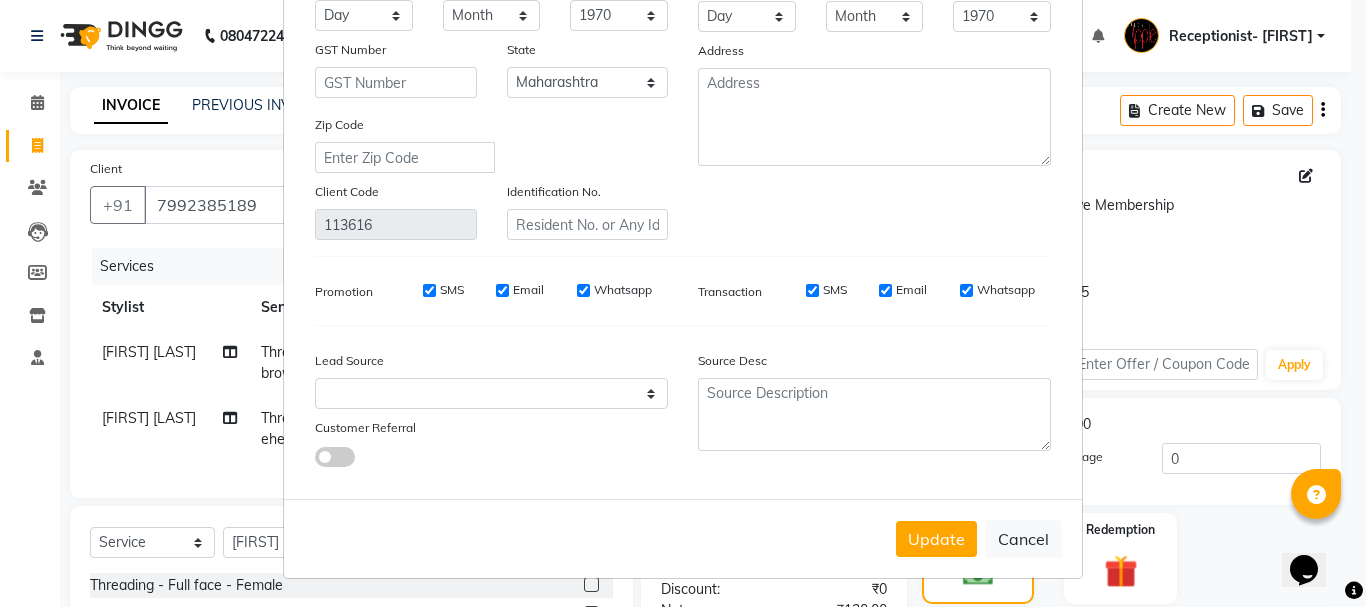 drag, startPoint x: 913, startPoint y: 532, endPoint x: 899, endPoint y: 515, distance: 22.022715 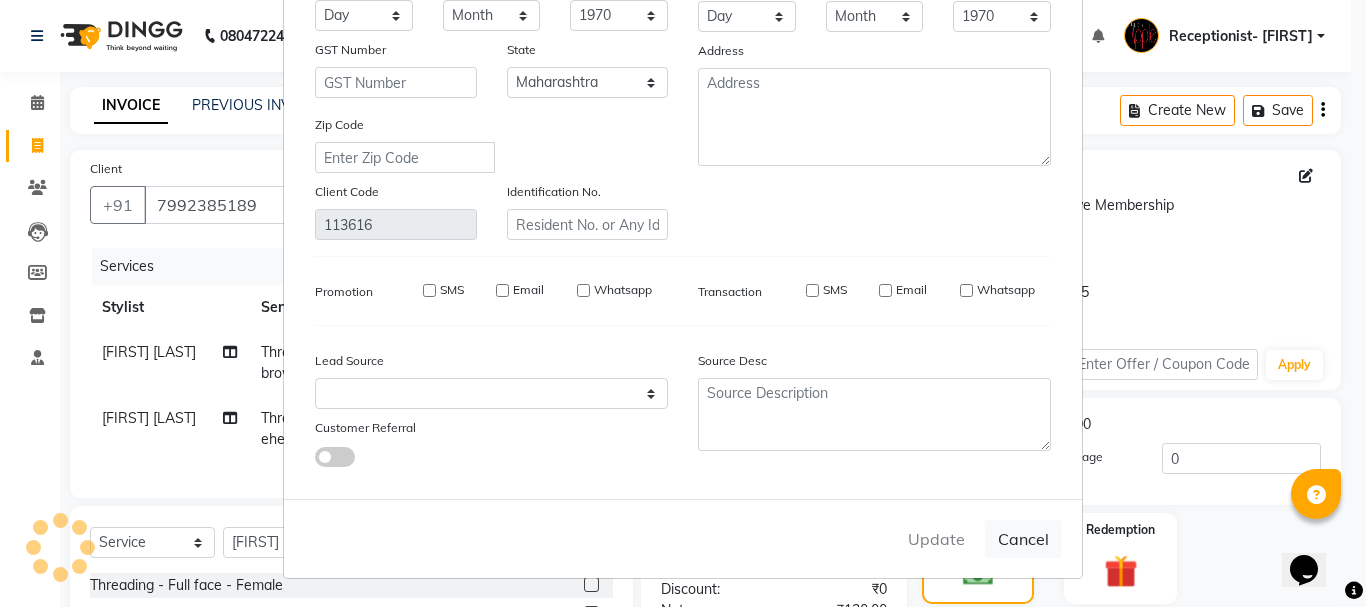 type 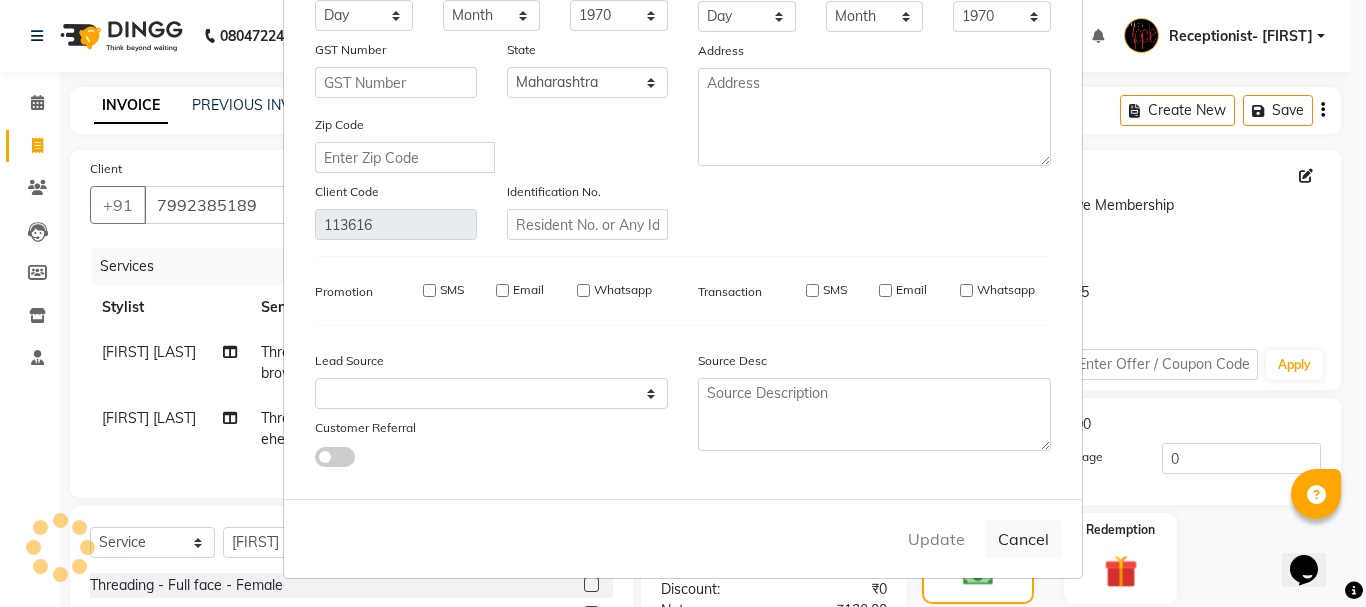 type 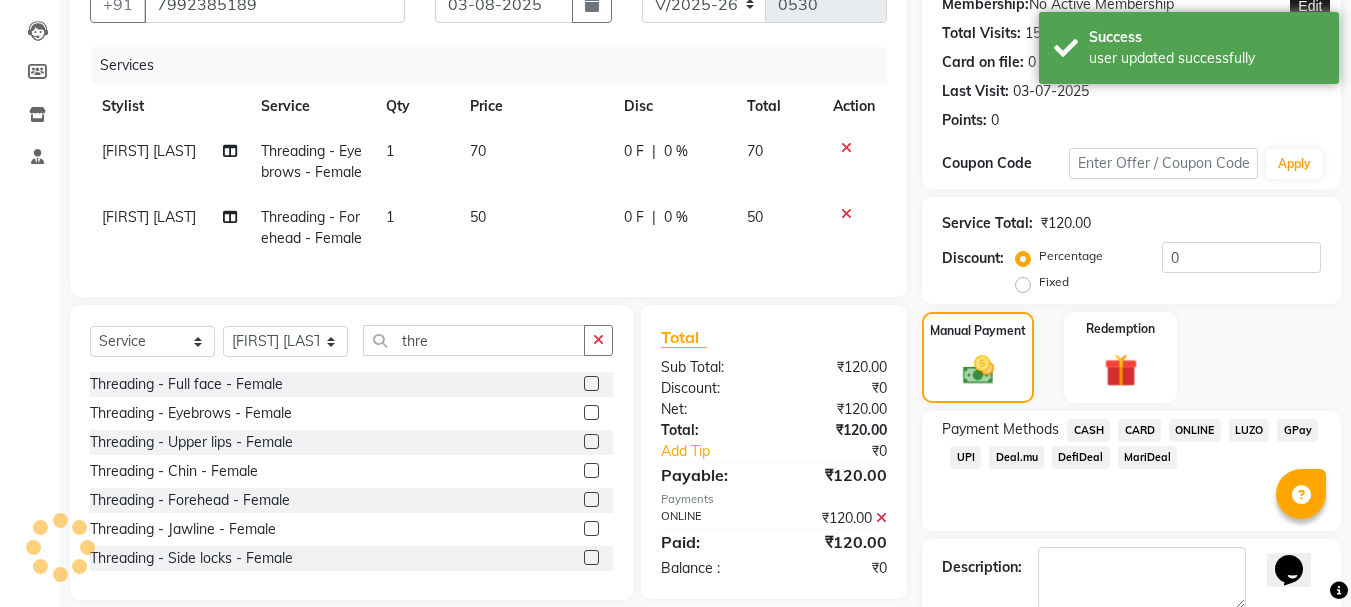 scroll, scrollTop: 300, scrollLeft: 0, axis: vertical 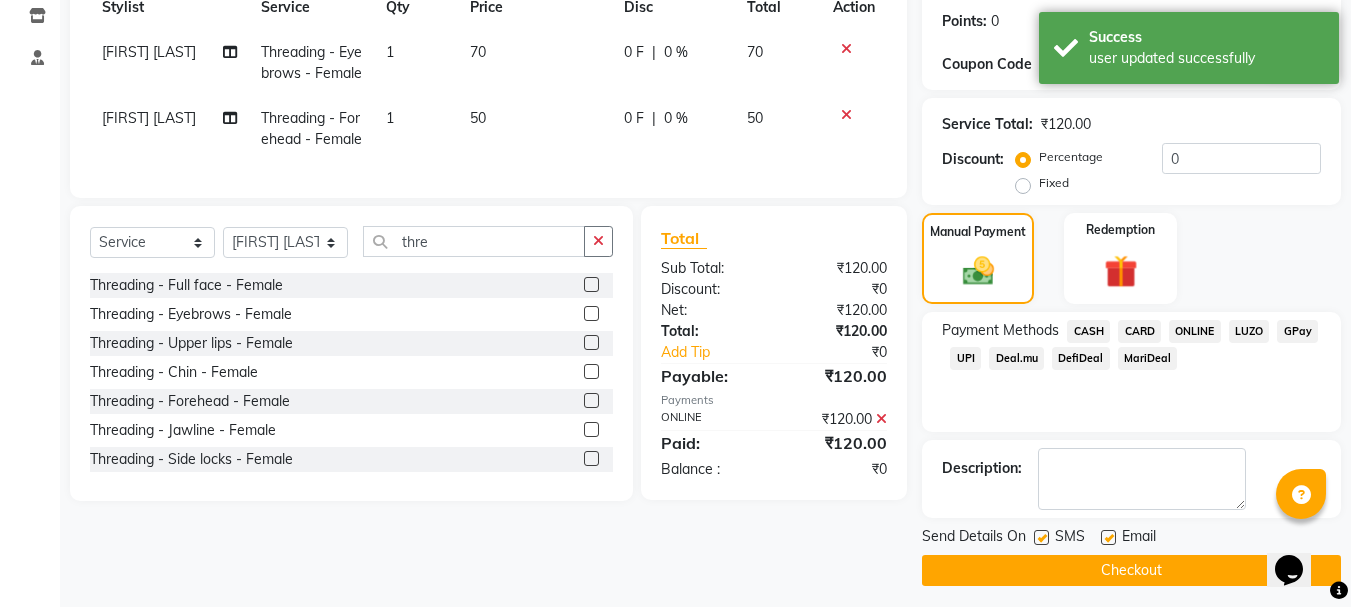 click on "ONLINE" 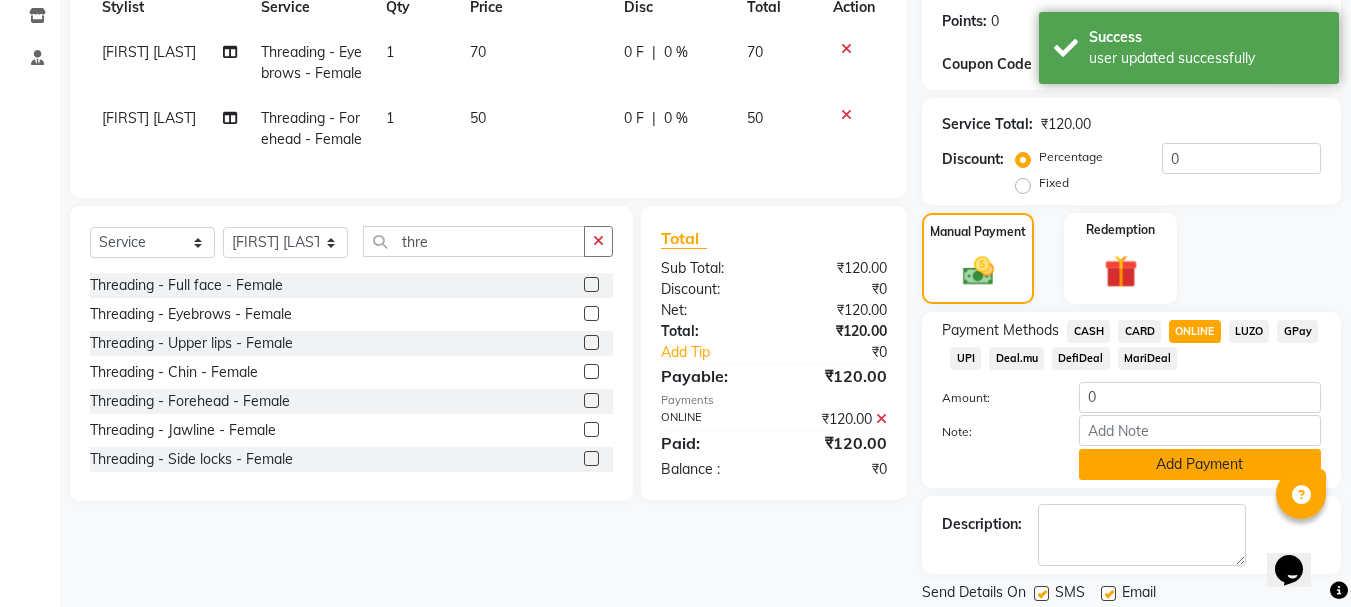click on "Add Payment" 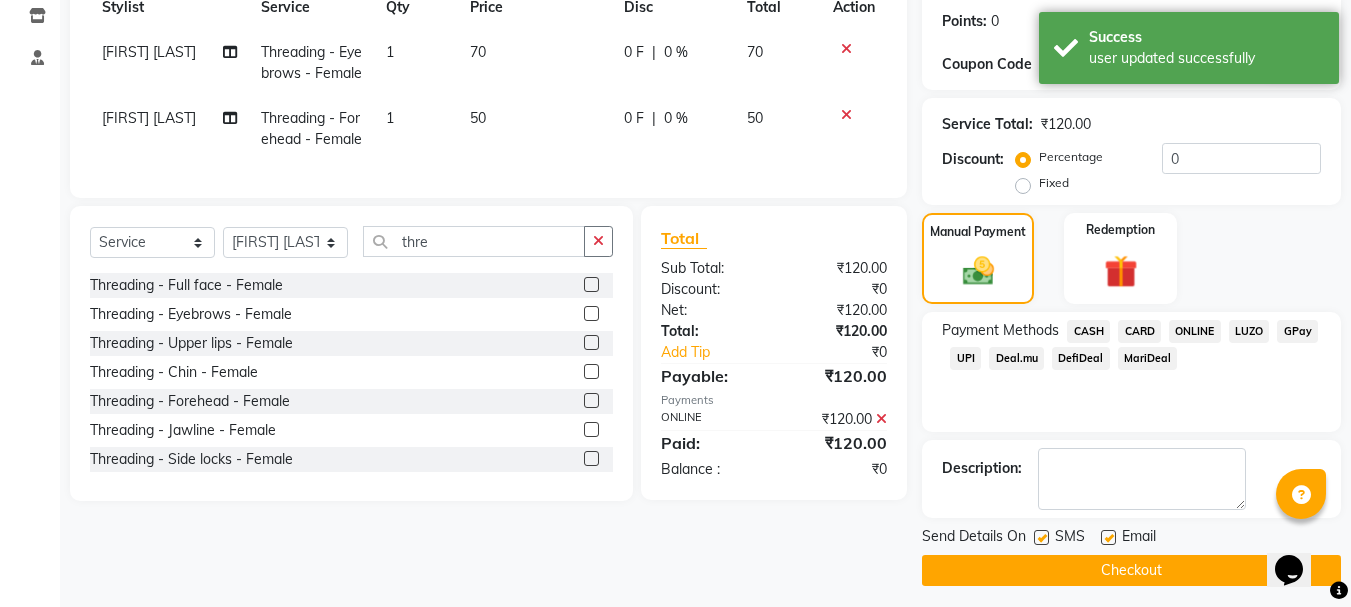 click on "Checkout" 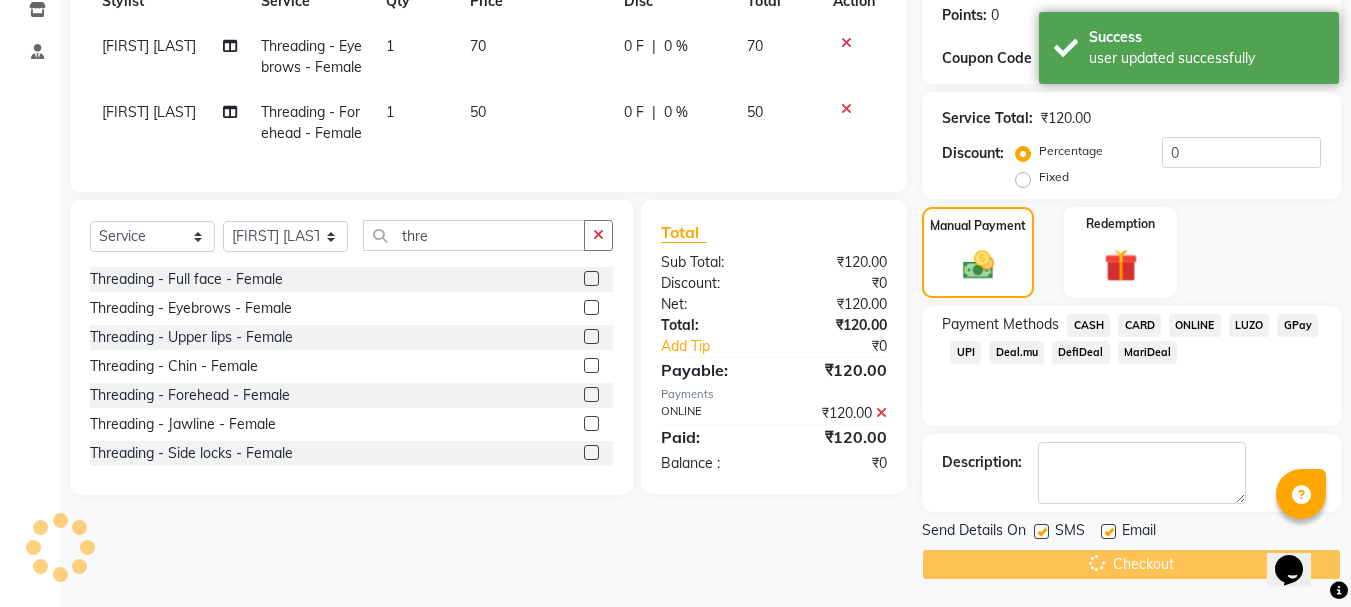 scroll, scrollTop: 309, scrollLeft: 0, axis: vertical 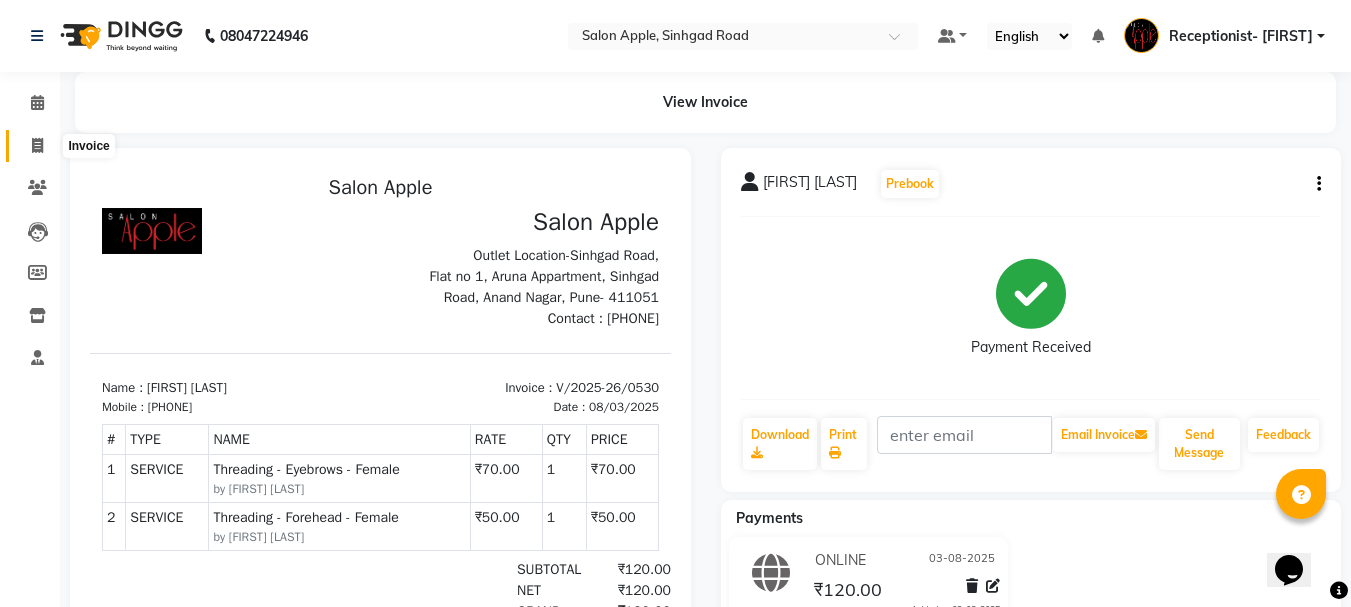 click 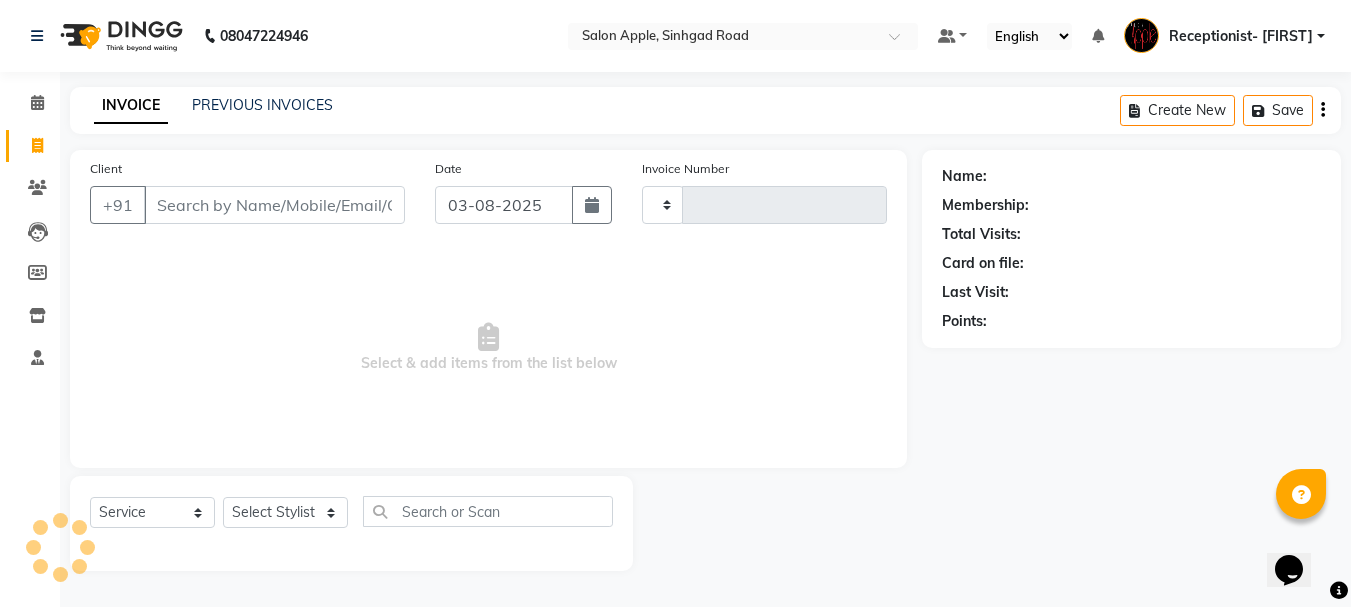 type on "0531" 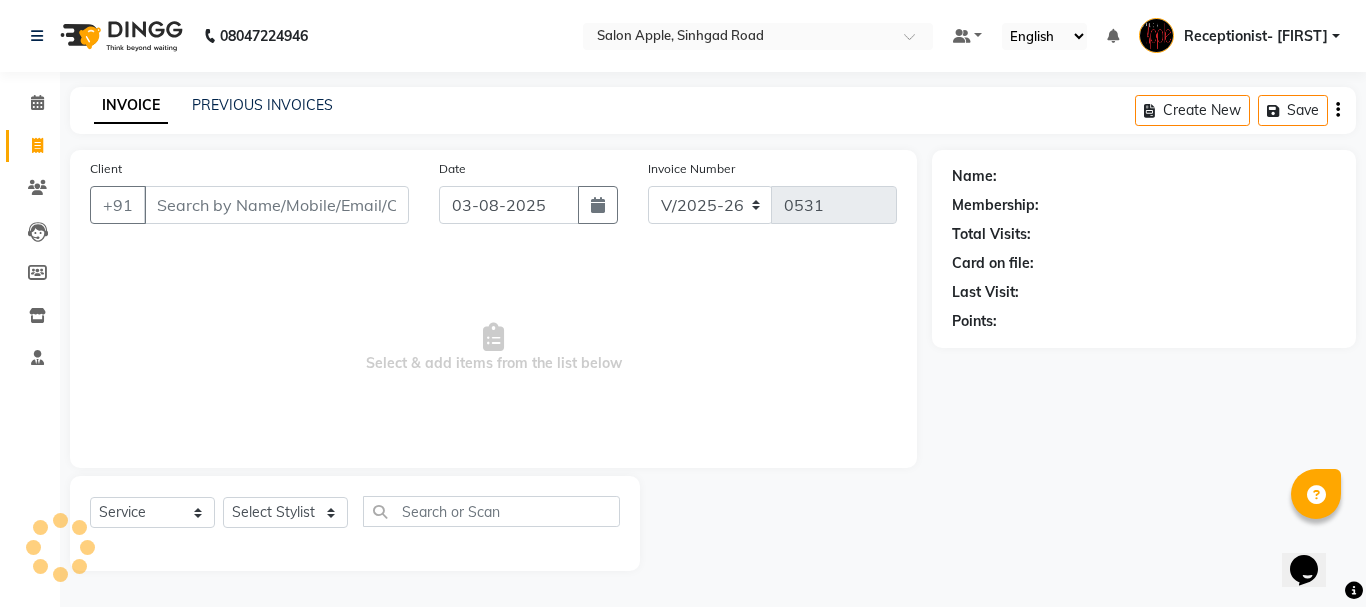 click on "Client" at bounding box center (276, 205) 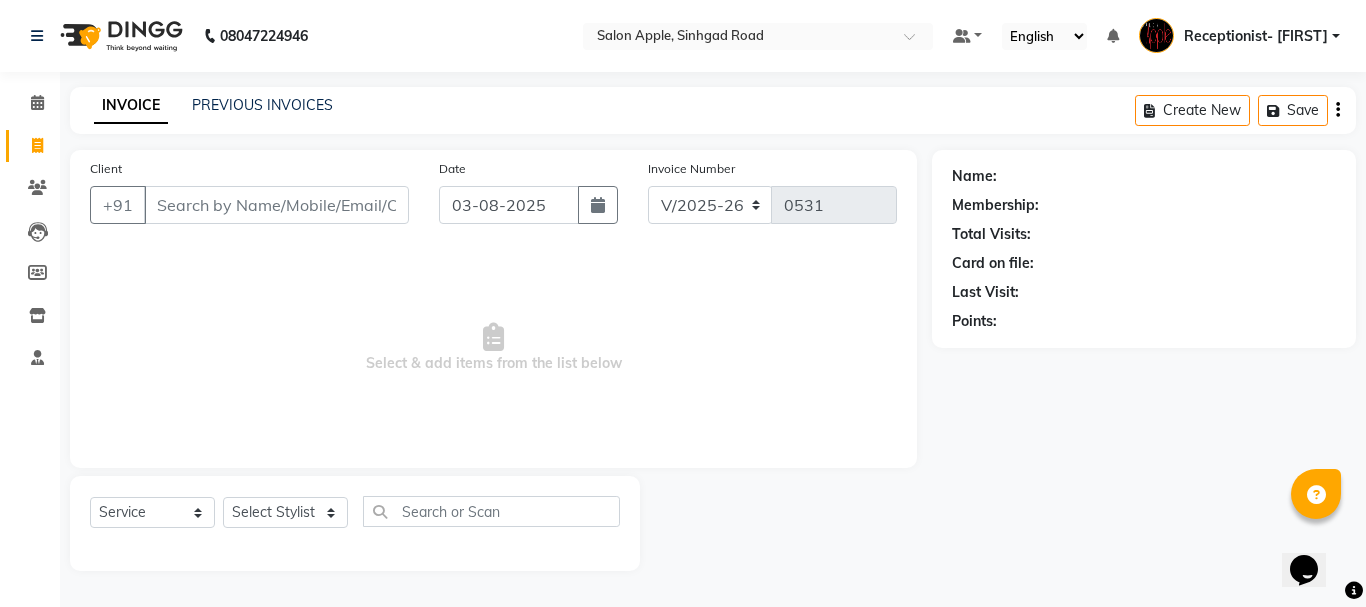click on "Client" at bounding box center [276, 205] 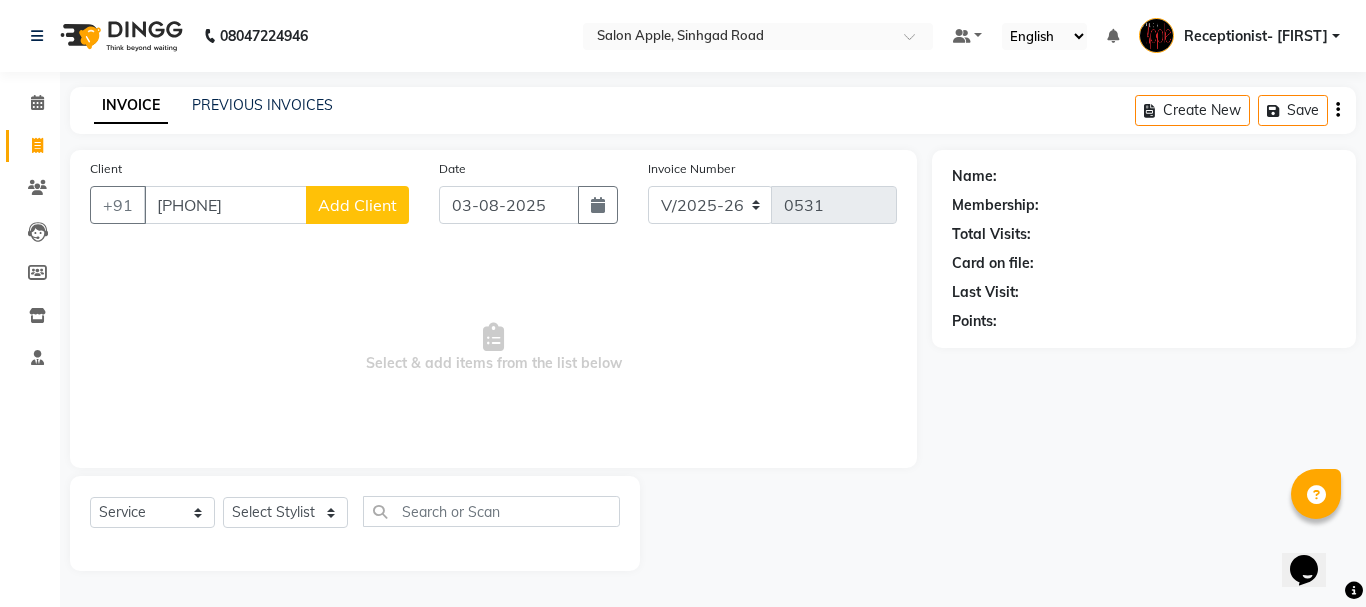 type on "[PHONE]" 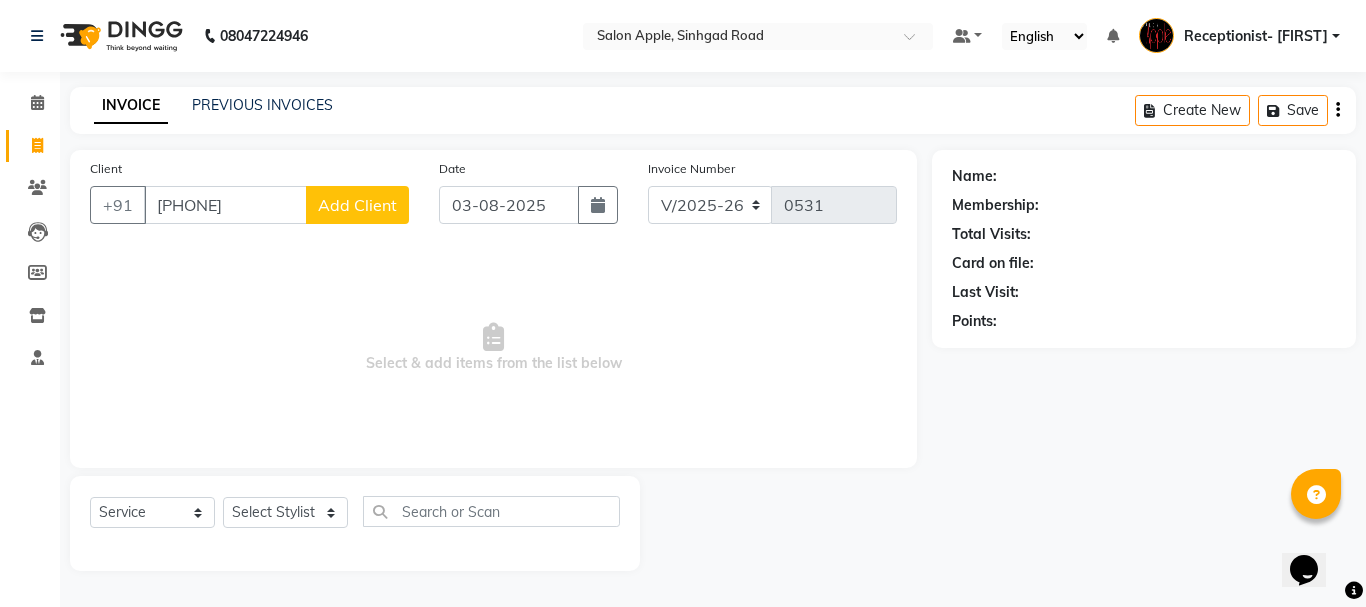 select on "22" 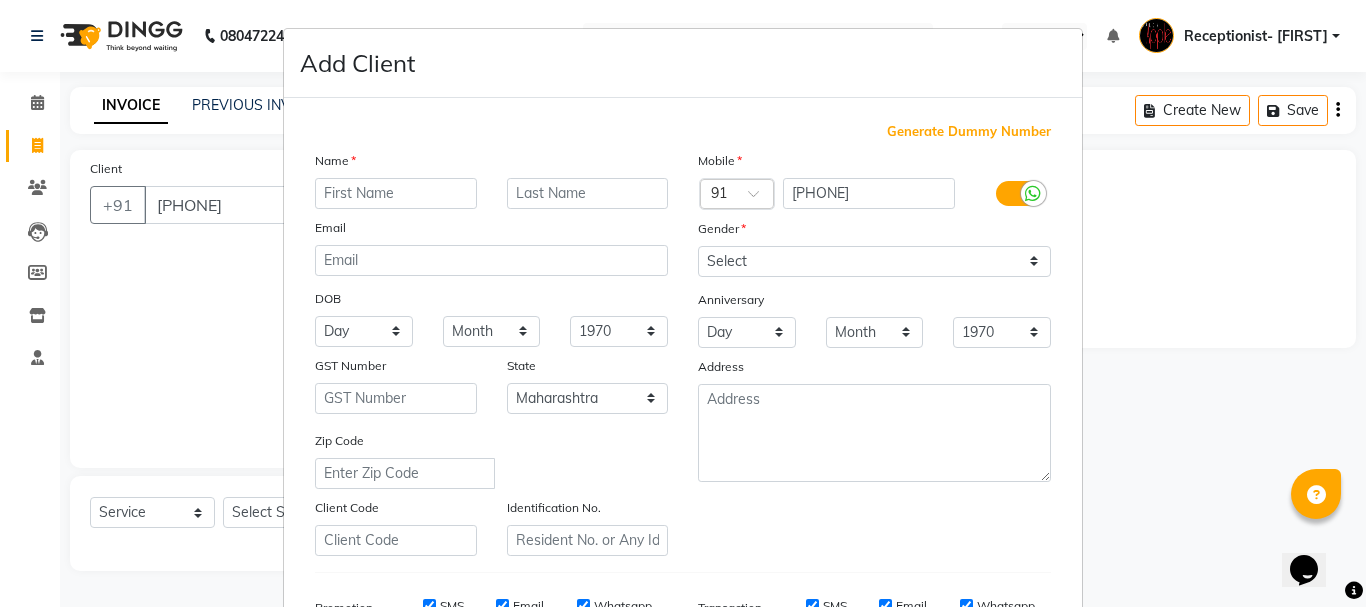 click at bounding box center [396, 193] 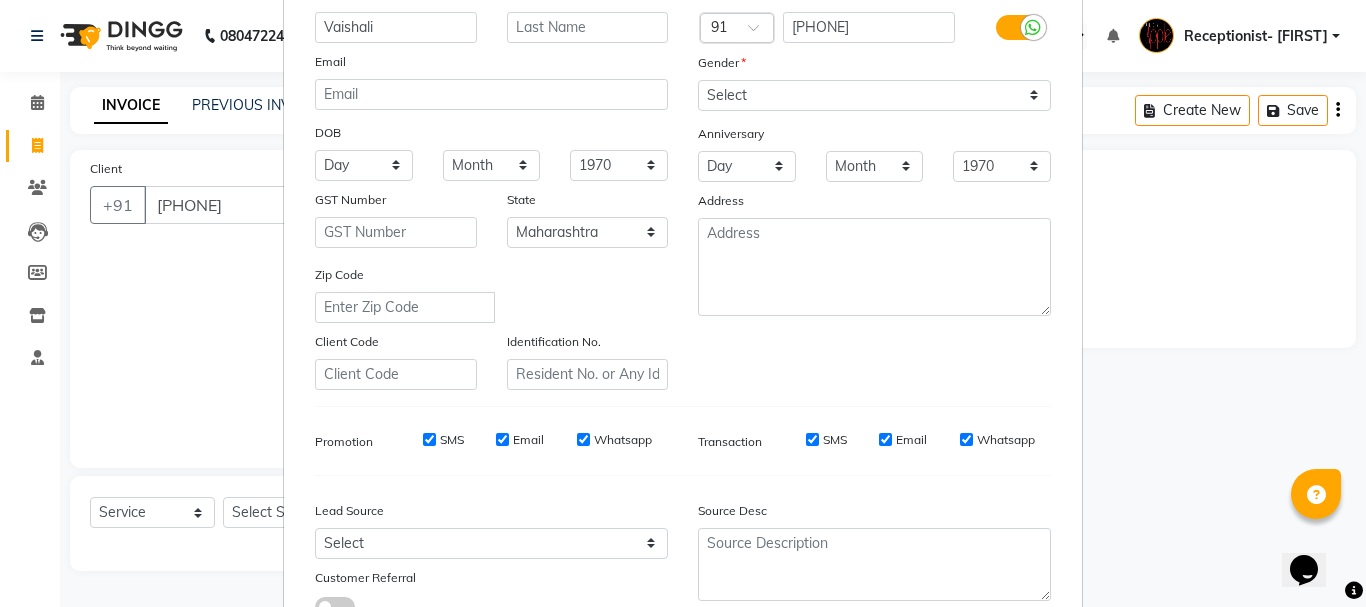 scroll, scrollTop: 316, scrollLeft: 0, axis: vertical 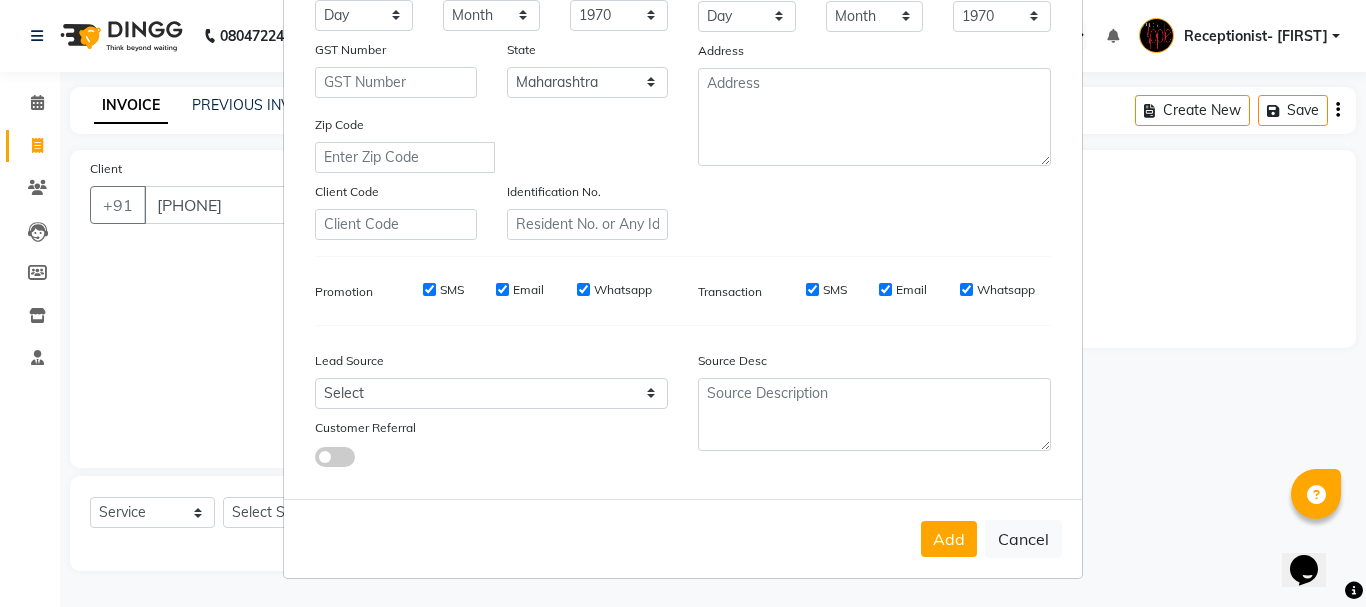 type on "Vaishali" 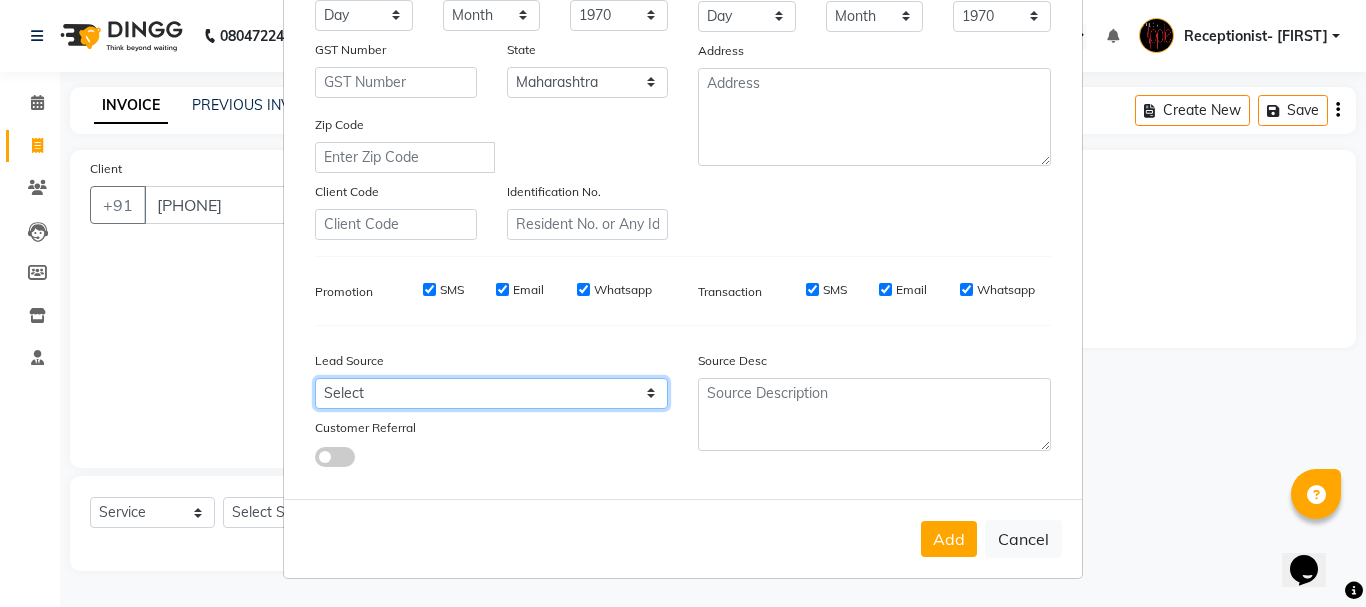click on "Select Walk-in Referral Internet Friend Word of Mouth Advertisement Facebook JustDial Google Other Repeated WedmeGood Signage Newspaper Ad CRM Chat Bot IVR Call WhatsApp Website Direct Call  Instagram  YouTube" at bounding box center [491, 393] 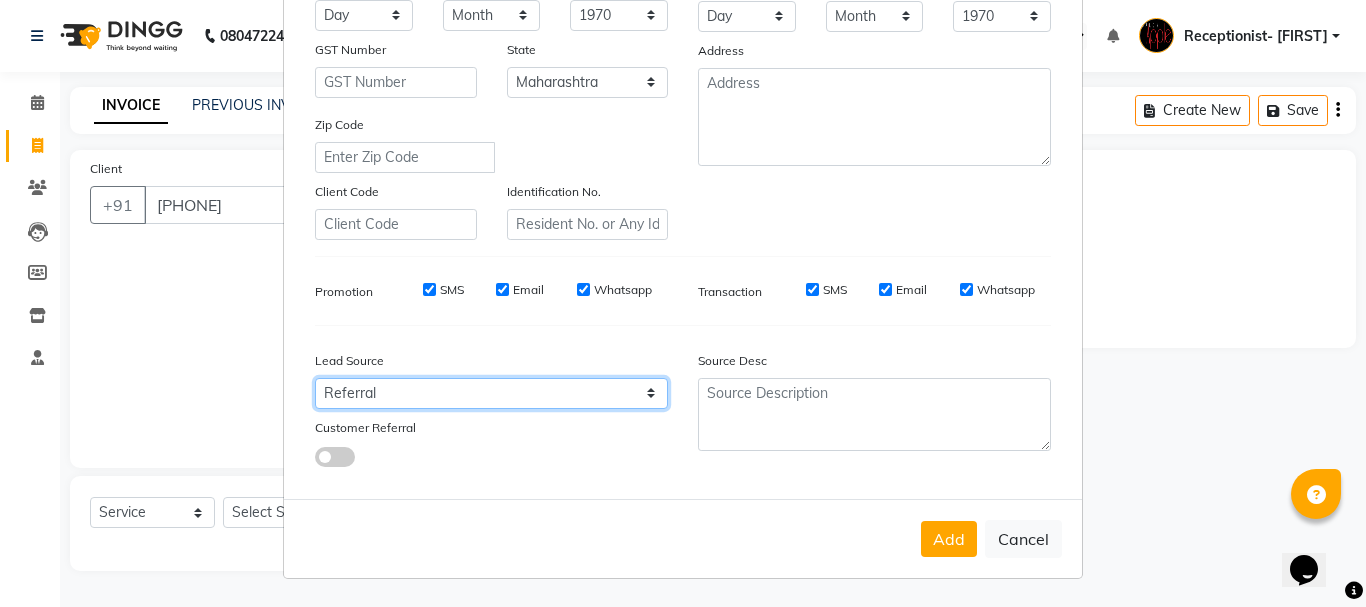 click on "Select Walk-in Referral Internet Friend Word of Mouth Advertisement Facebook JustDial Google Other Repeated WedmeGood Signage Newspaper Ad CRM Chat Bot IVR Call WhatsApp Website Direct Call  Instagram  YouTube" at bounding box center [491, 393] 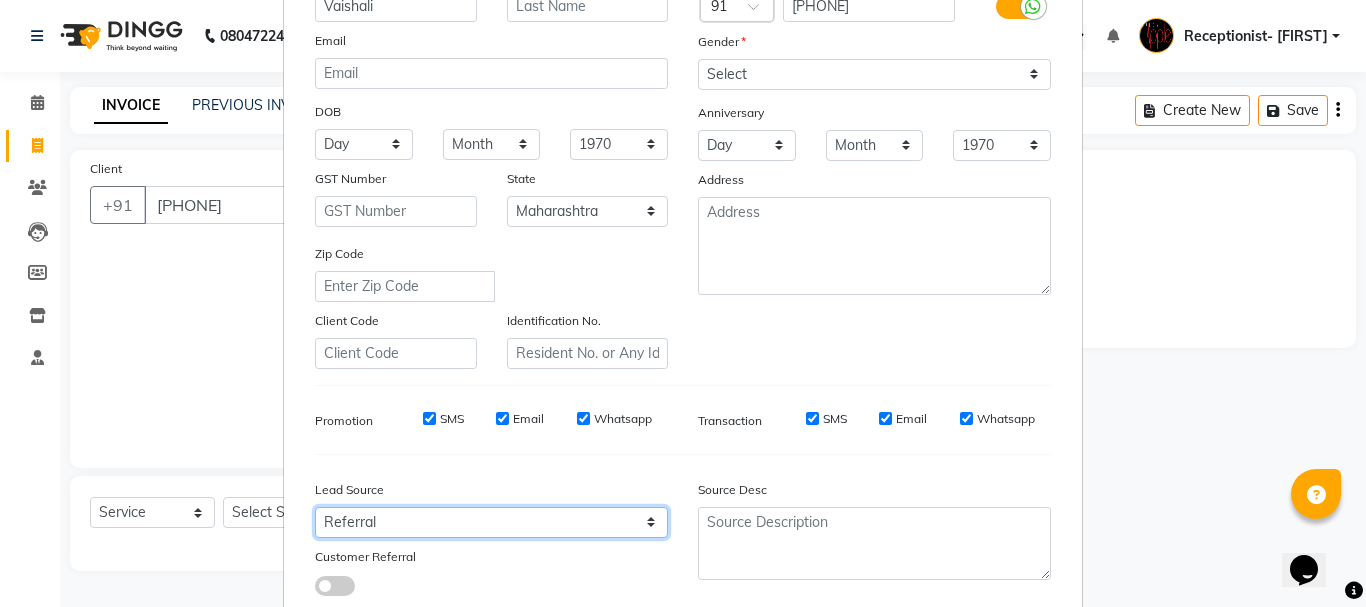 scroll, scrollTop: 316, scrollLeft: 0, axis: vertical 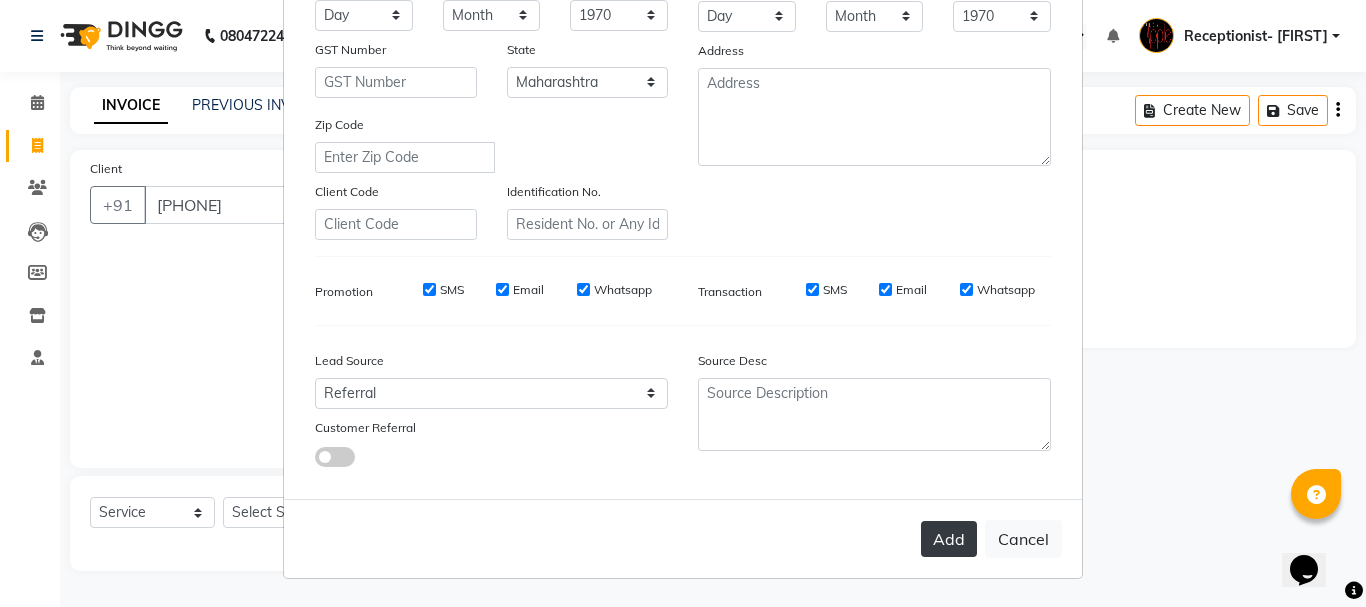 click on "Add" at bounding box center [949, 539] 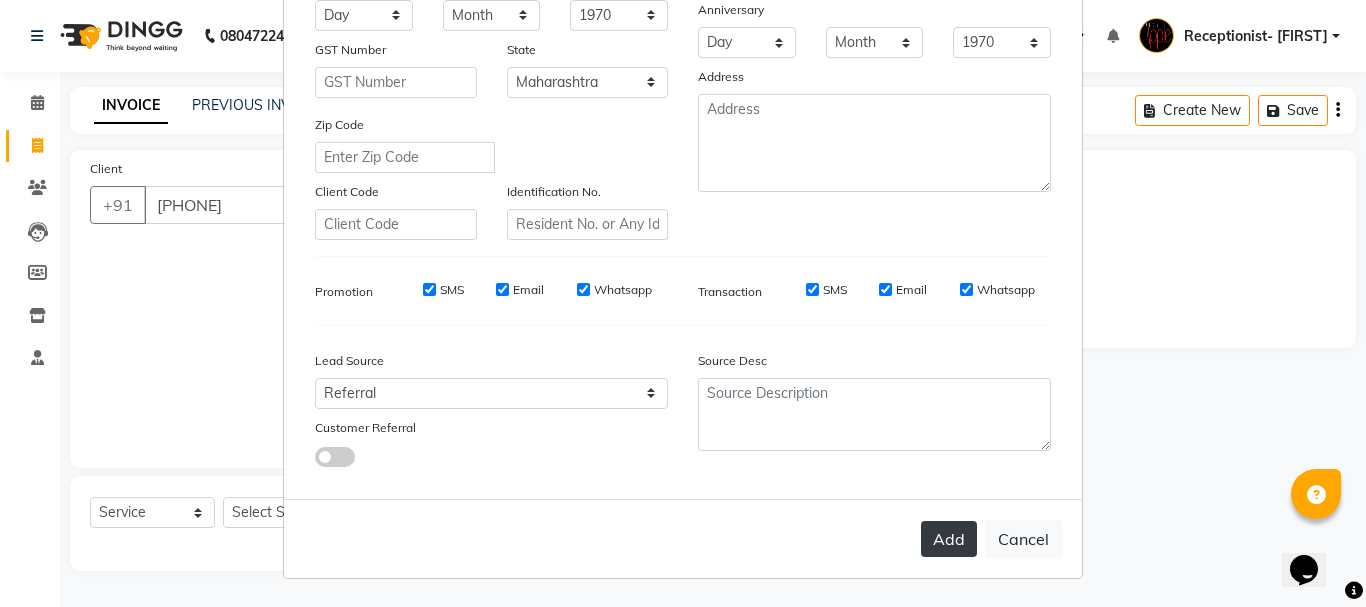 click on "Add" at bounding box center [949, 539] 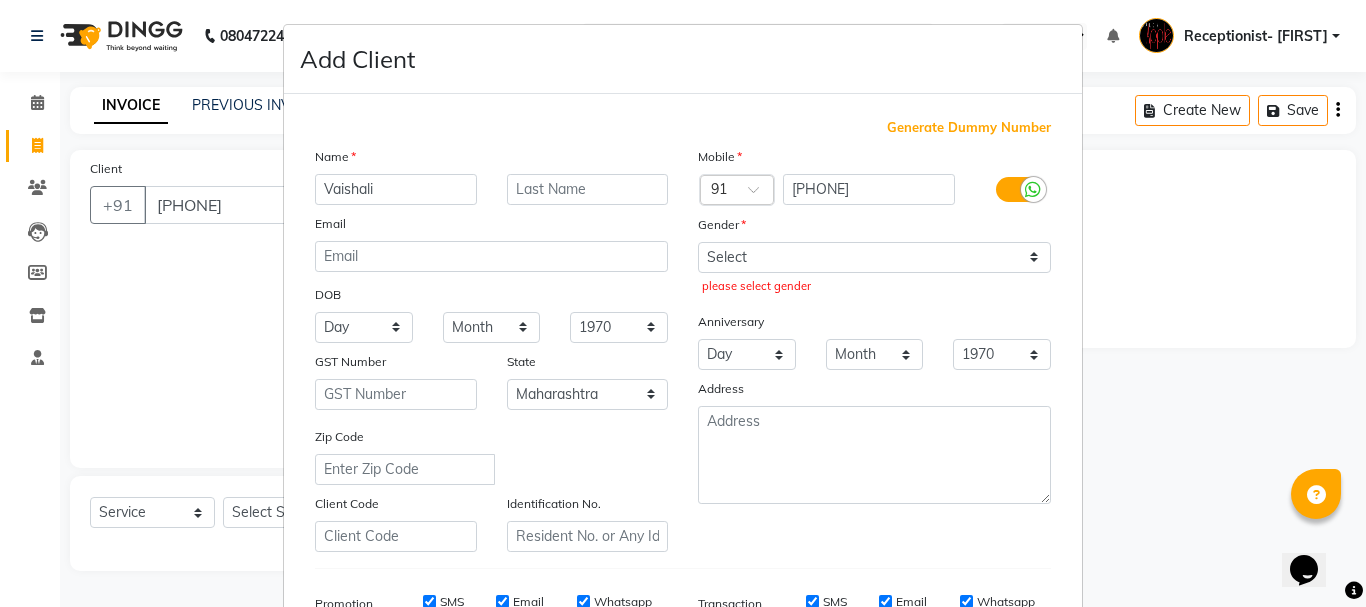 scroll, scrollTop: 0, scrollLeft: 0, axis: both 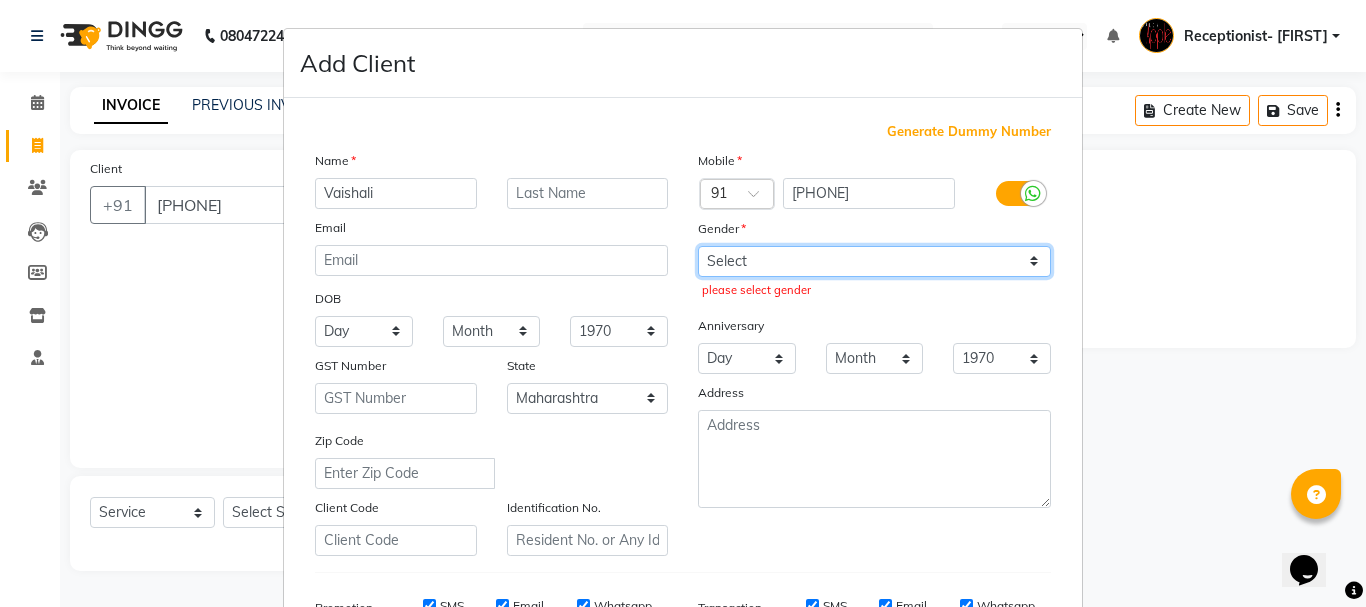 click on "Select Male Female Other Prefer Not To Say" at bounding box center (874, 261) 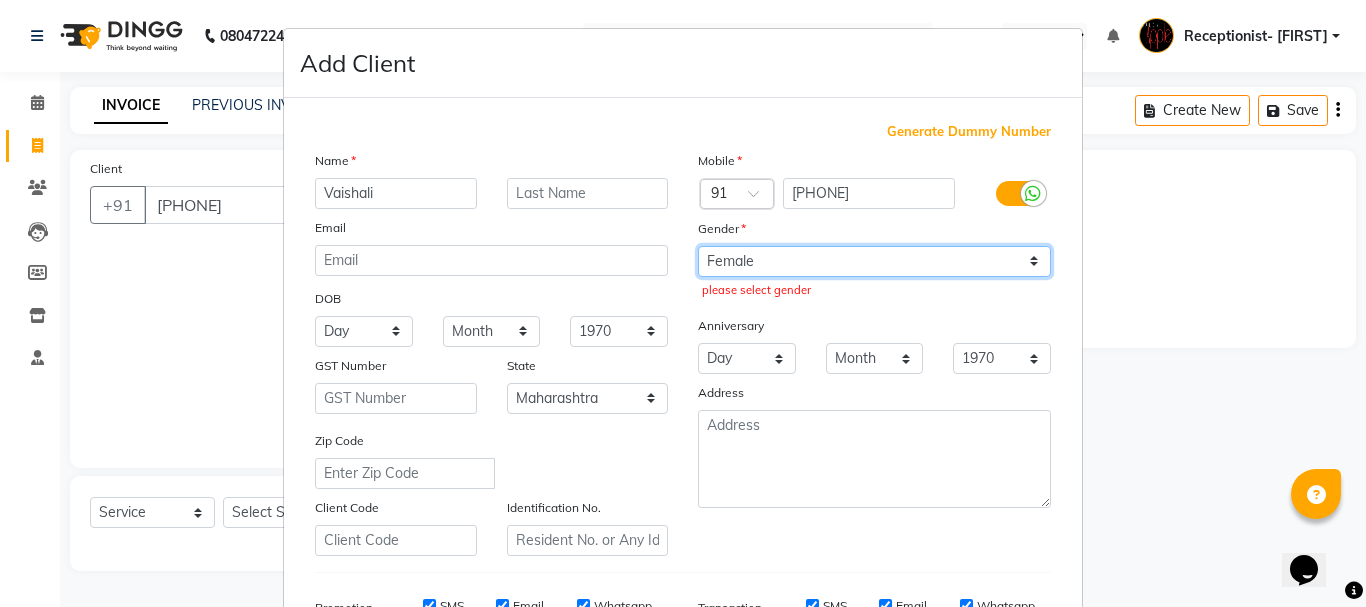 click on "Select Male Female Other Prefer Not To Say" at bounding box center [874, 261] 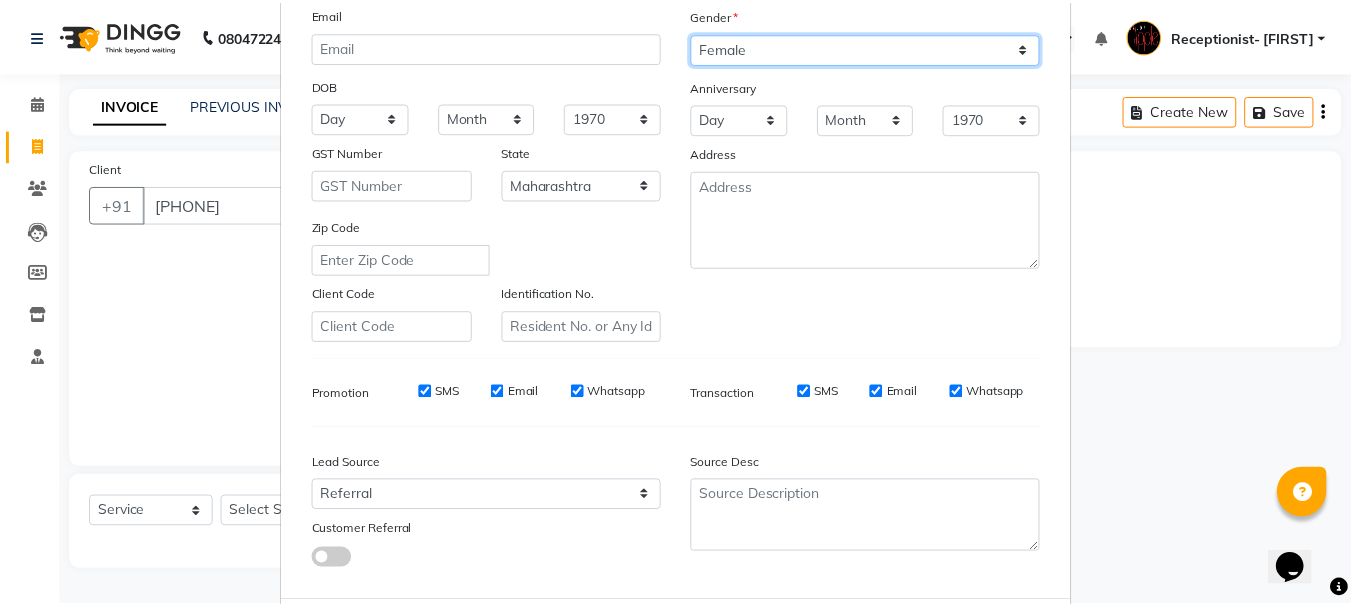 scroll, scrollTop: 316, scrollLeft: 0, axis: vertical 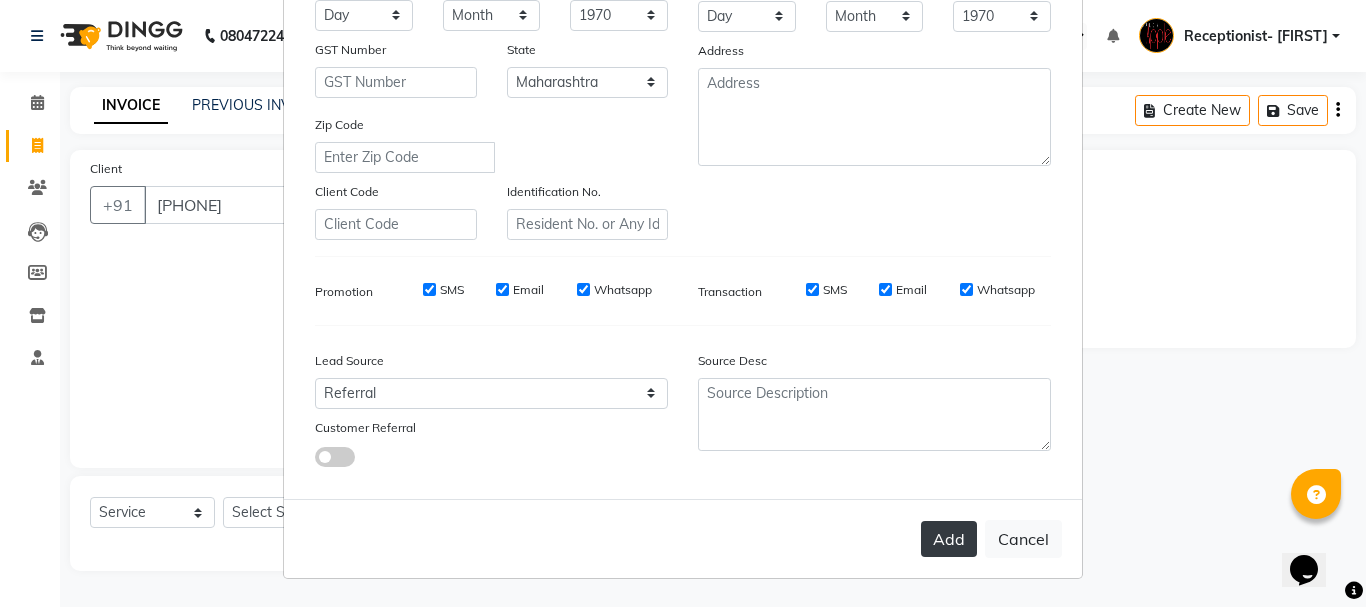click on "Add" at bounding box center [949, 539] 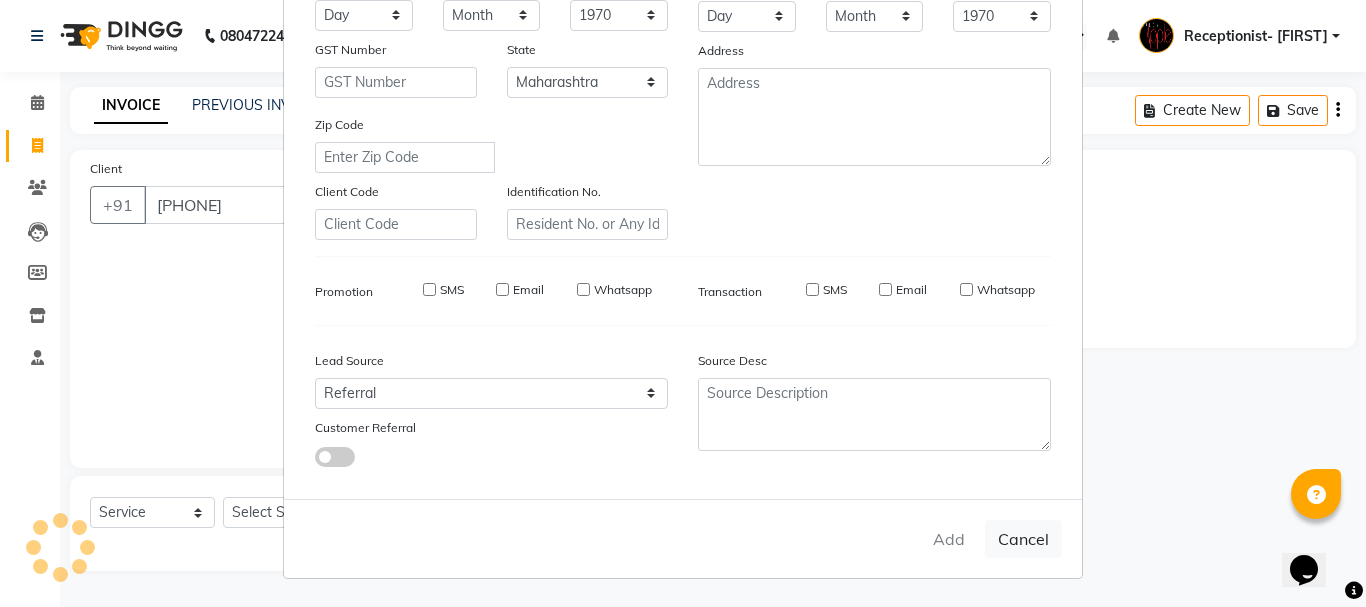 type 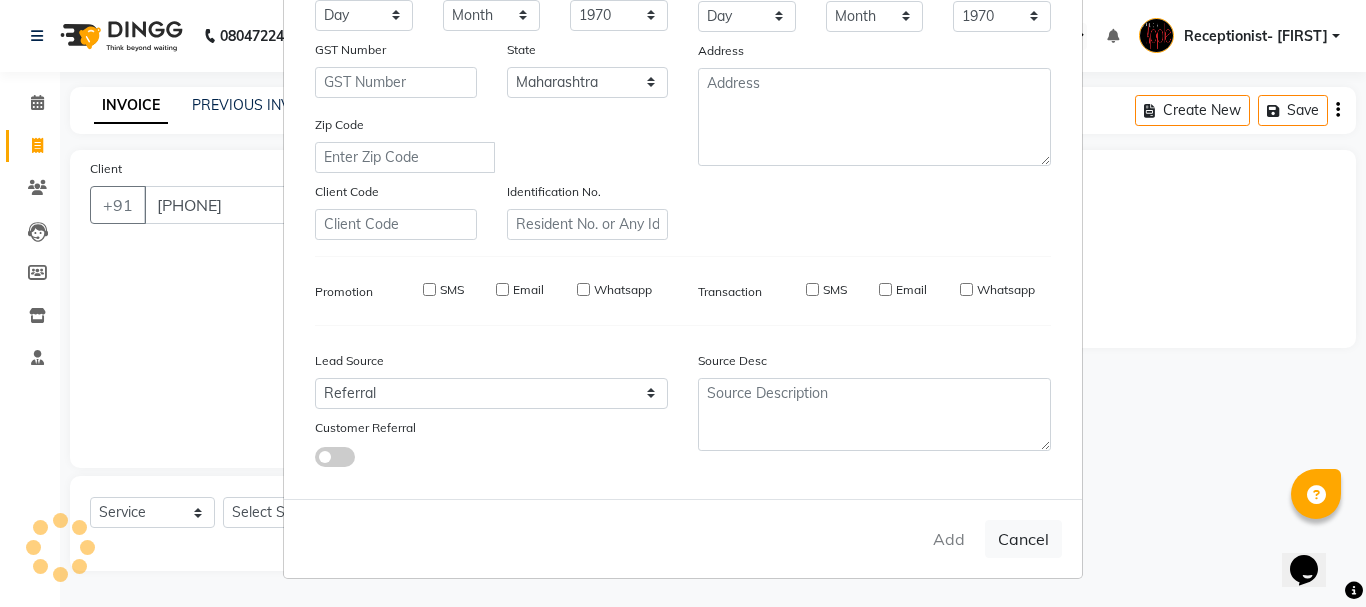 select 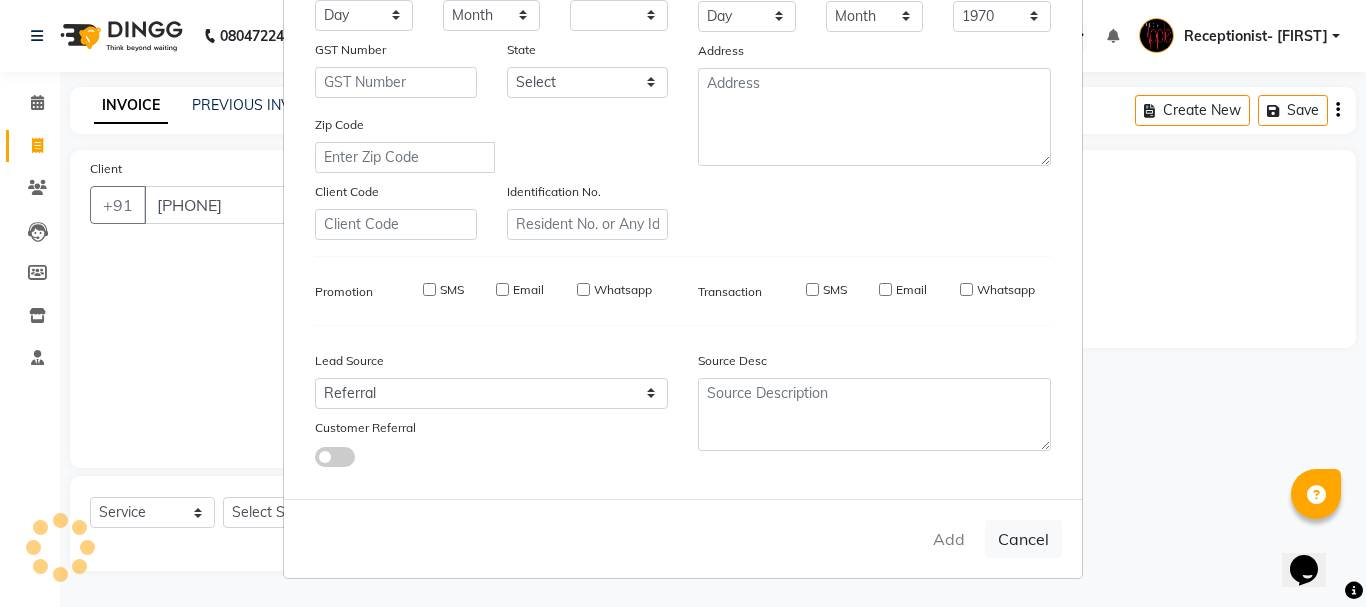 type 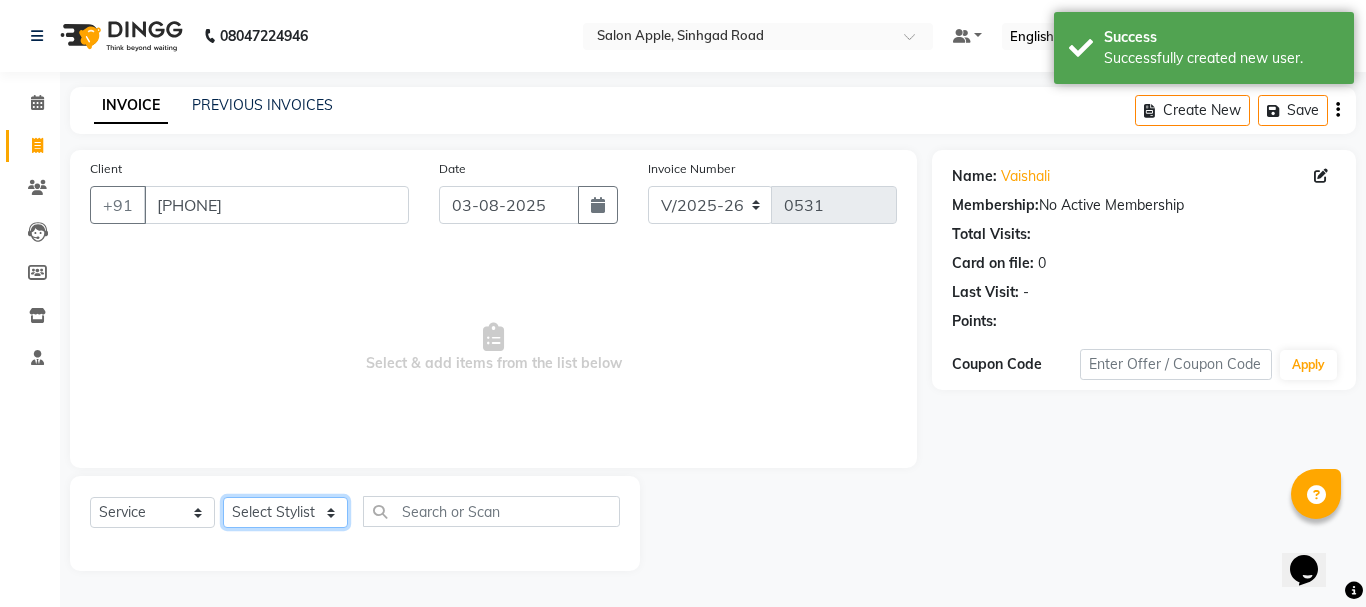 click on "Select Stylist [FIRST] [LAST] [FIRST] (Owner) Receptionist- [FIRST] [FIRST] [LAST] [FIRST] [LAST] [FIRST] (Owner) [FIRST] [LAST] [FIRST] Training Department" 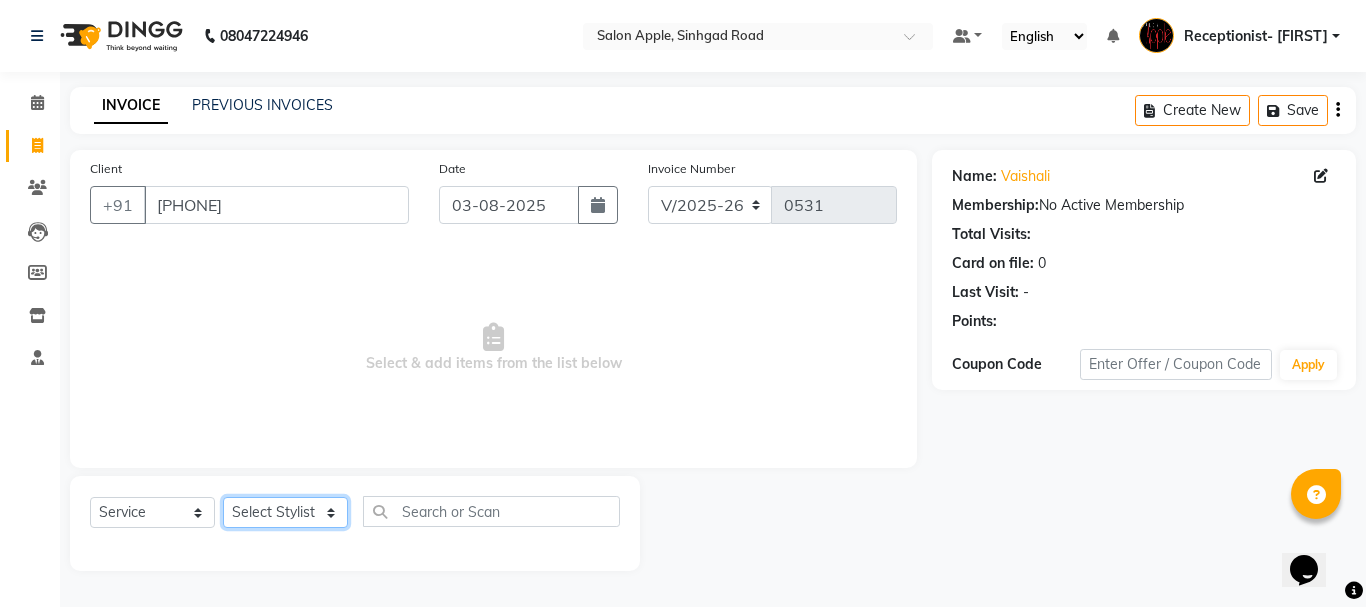select on "50336" 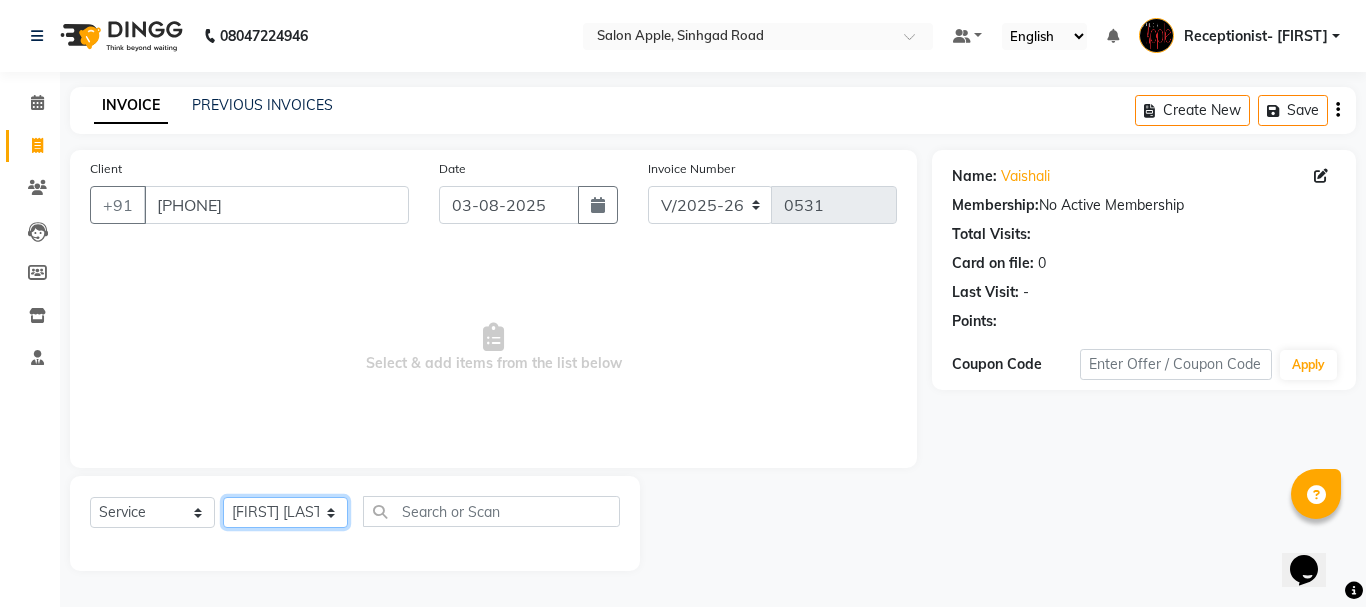 click on "Select Stylist [FIRST] [LAST] [FIRST] (Owner) Receptionist- [FIRST] [FIRST] [LAST] [FIRST] [LAST] [FIRST] (Owner) [FIRST] [LAST] [FIRST] Training Department" 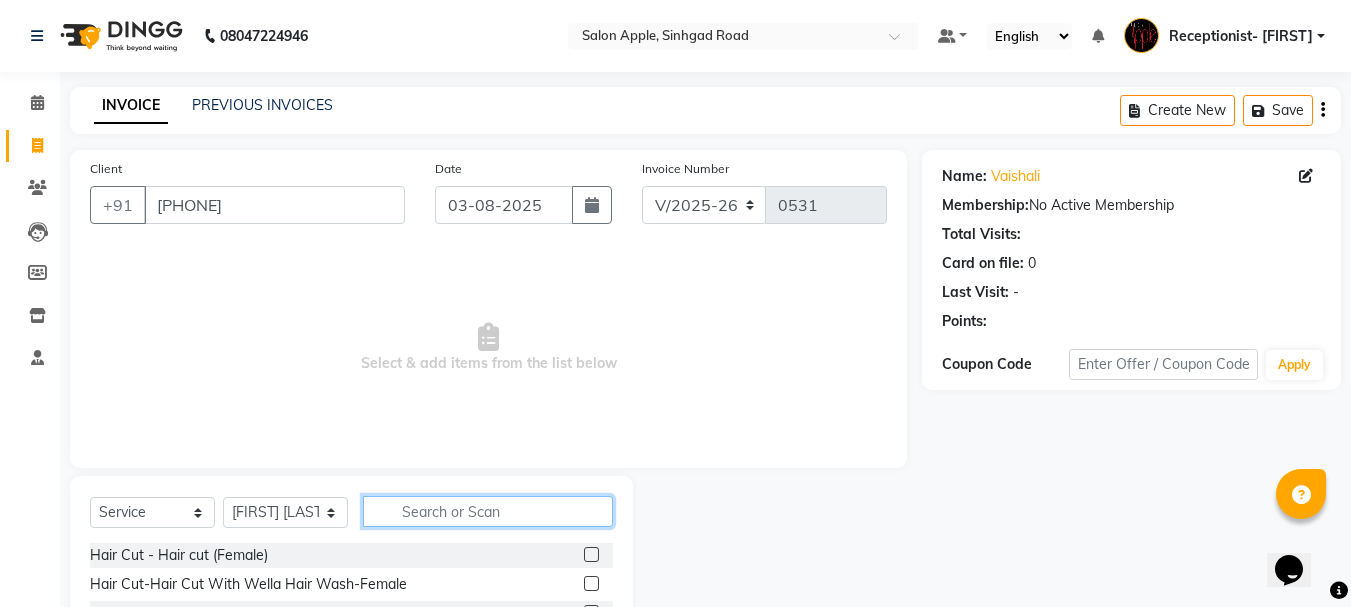 click 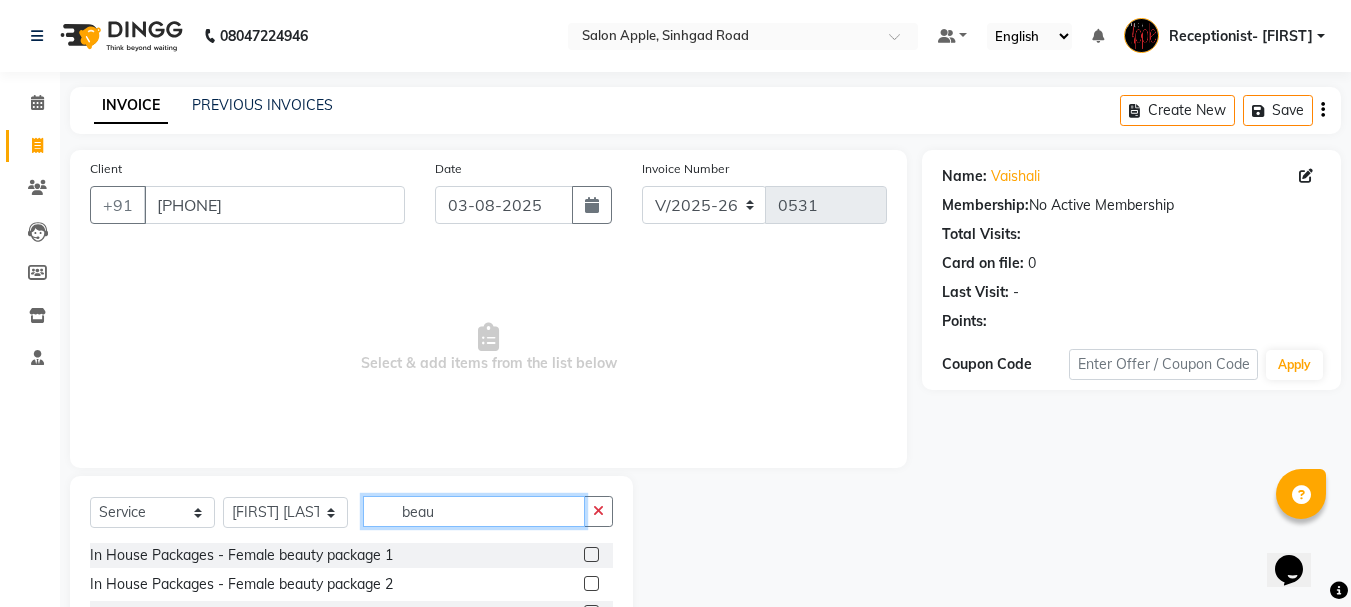 type on "beaut" 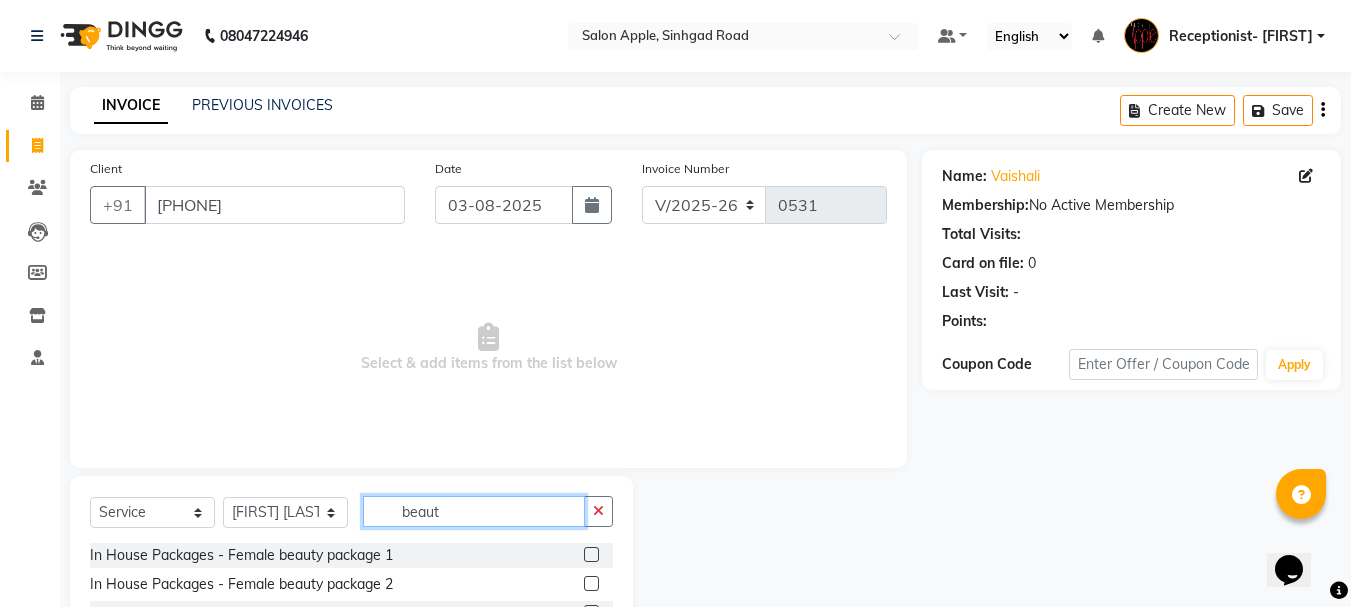 drag, startPoint x: 479, startPoint y: 514, endPoint x: 377, endPoint y: 528, distance: 102.9563 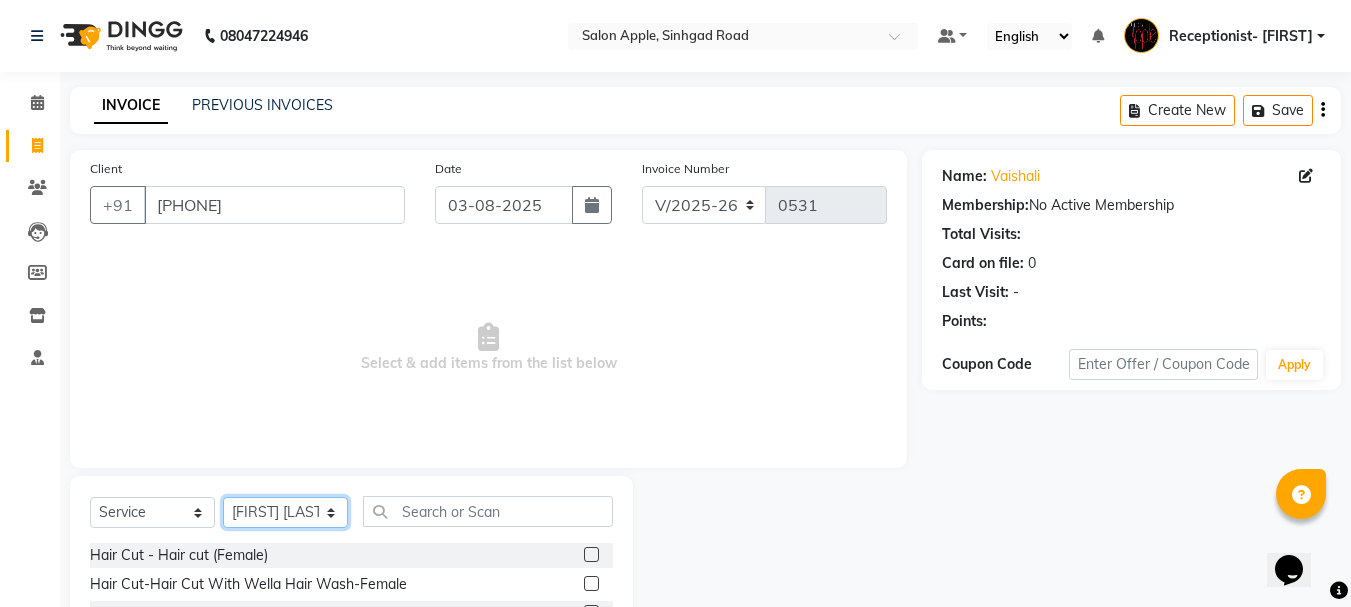 click on "Select Stylist [FIRST] [LAST] [FIRST] (Owner) Receptionist- [FIRST] [FIRST] [LAST] [FIRST] [LAST] [FIRST] (Owner) [FIRST] [LAST] [FIRST] Training Department" 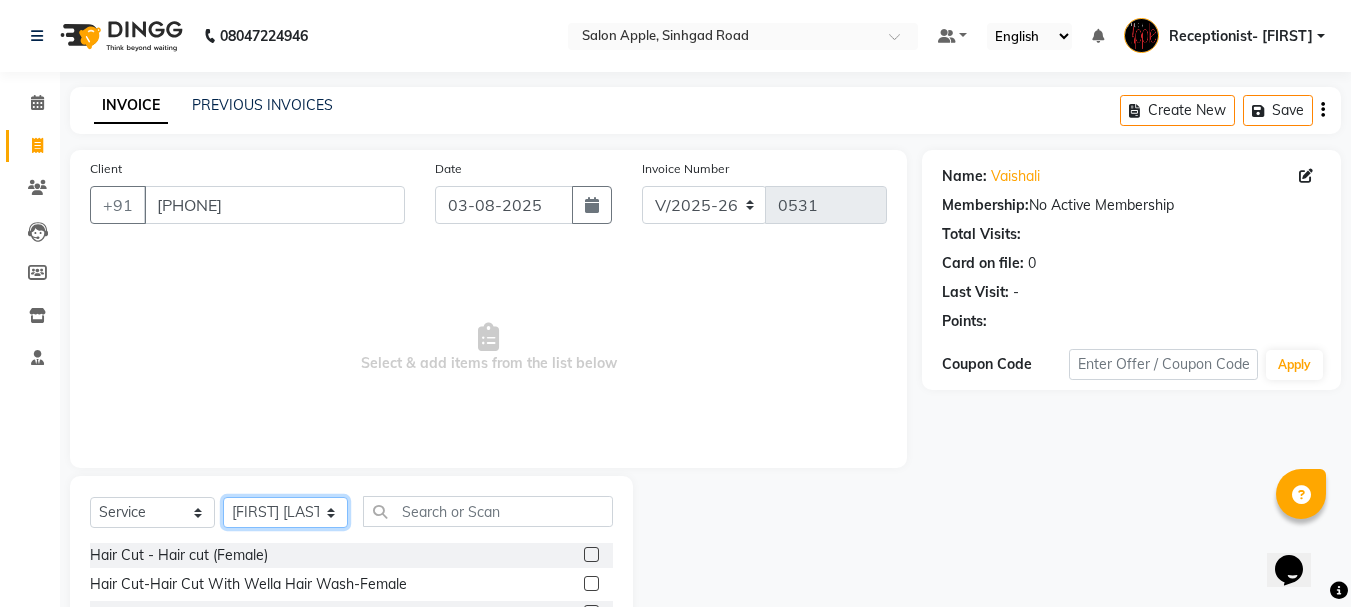 select on "62964" 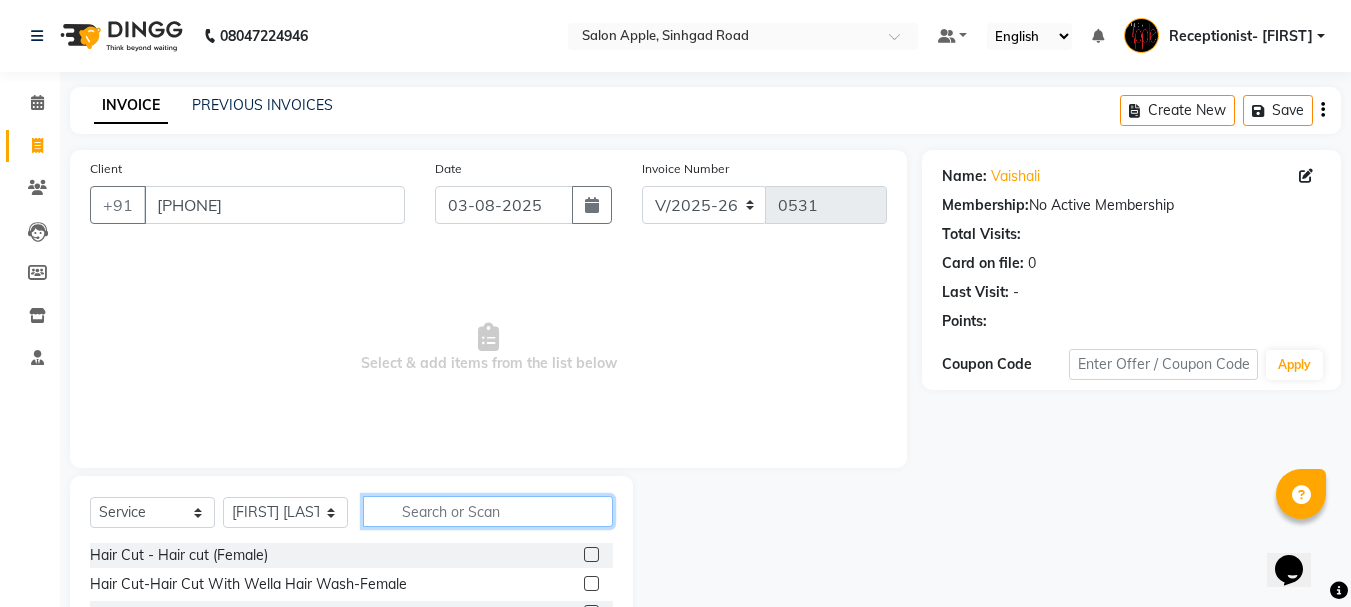 click 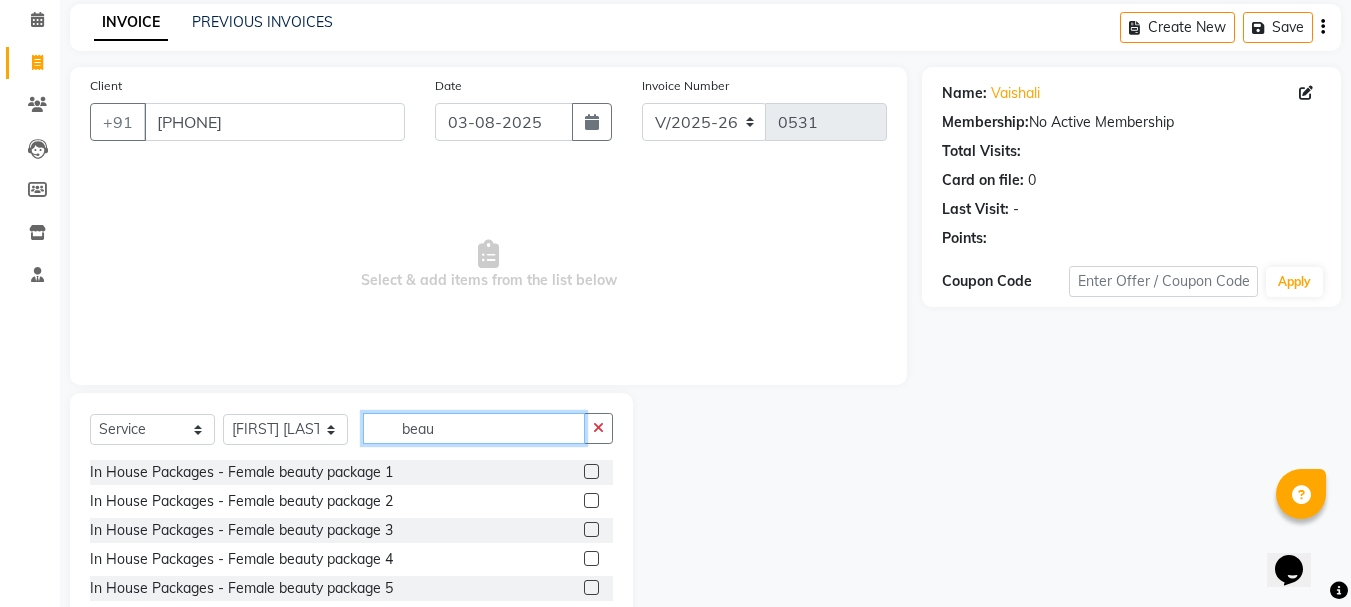 scroll, scrollTop: 194, scrollLeft: 0, axis: vertical 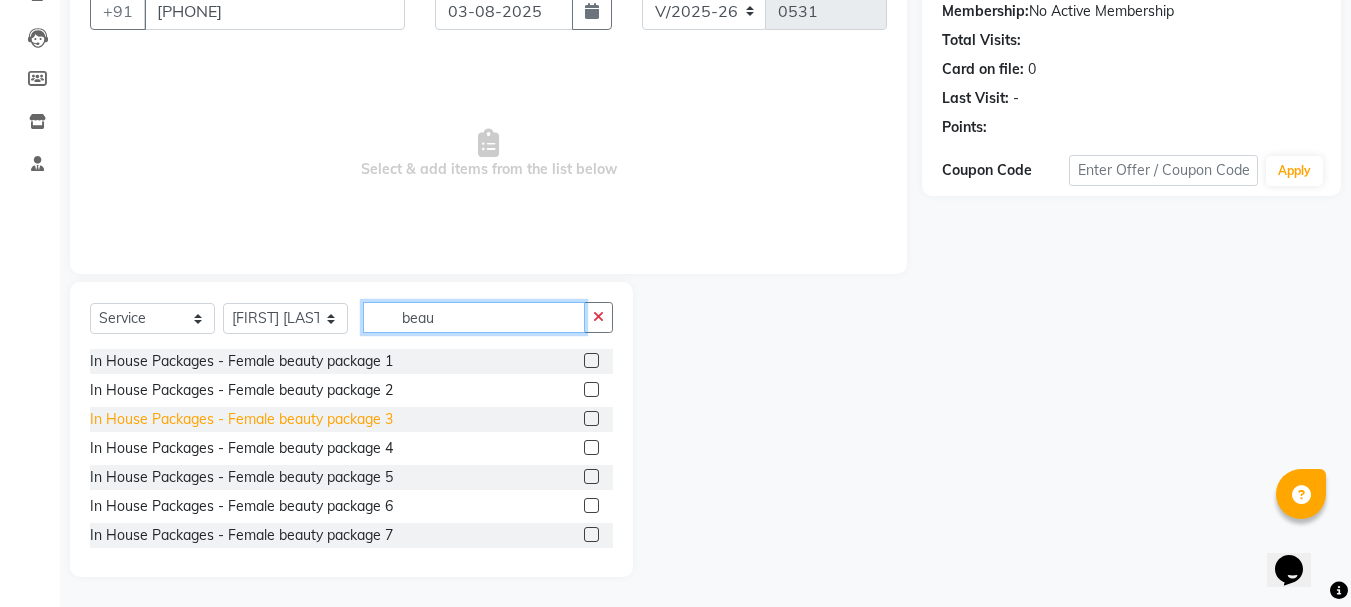 type on "beau" 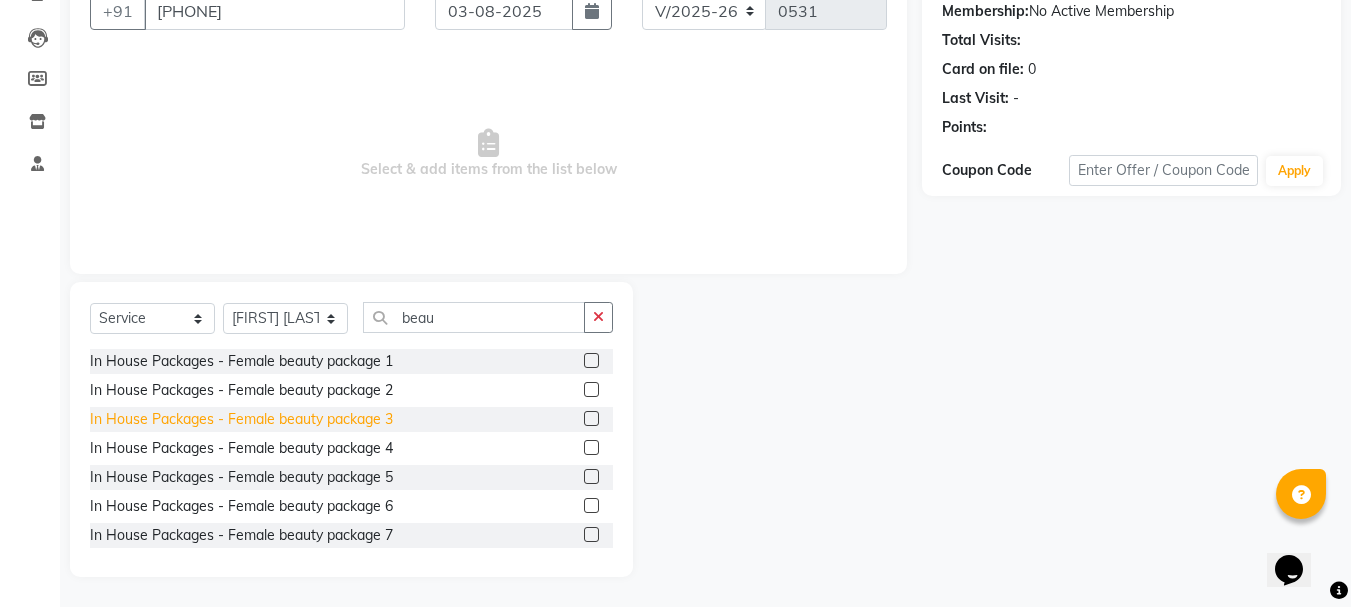 click on "In House Packages - Female beauty package 3" 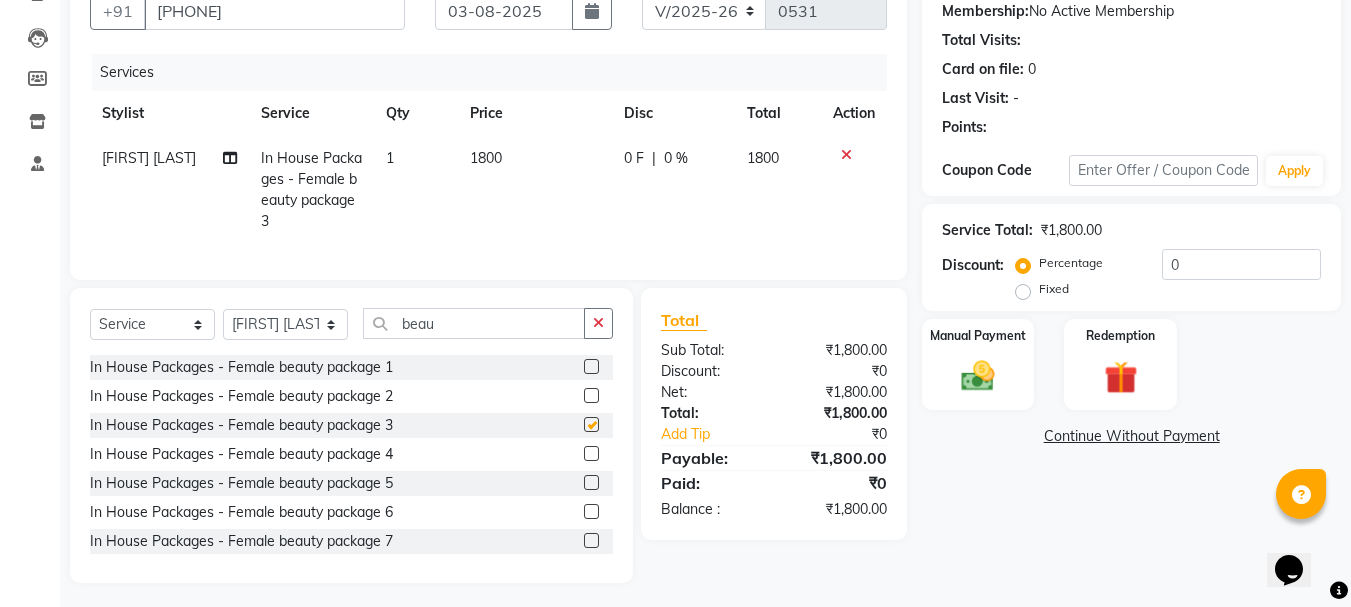 checkbox on "false" 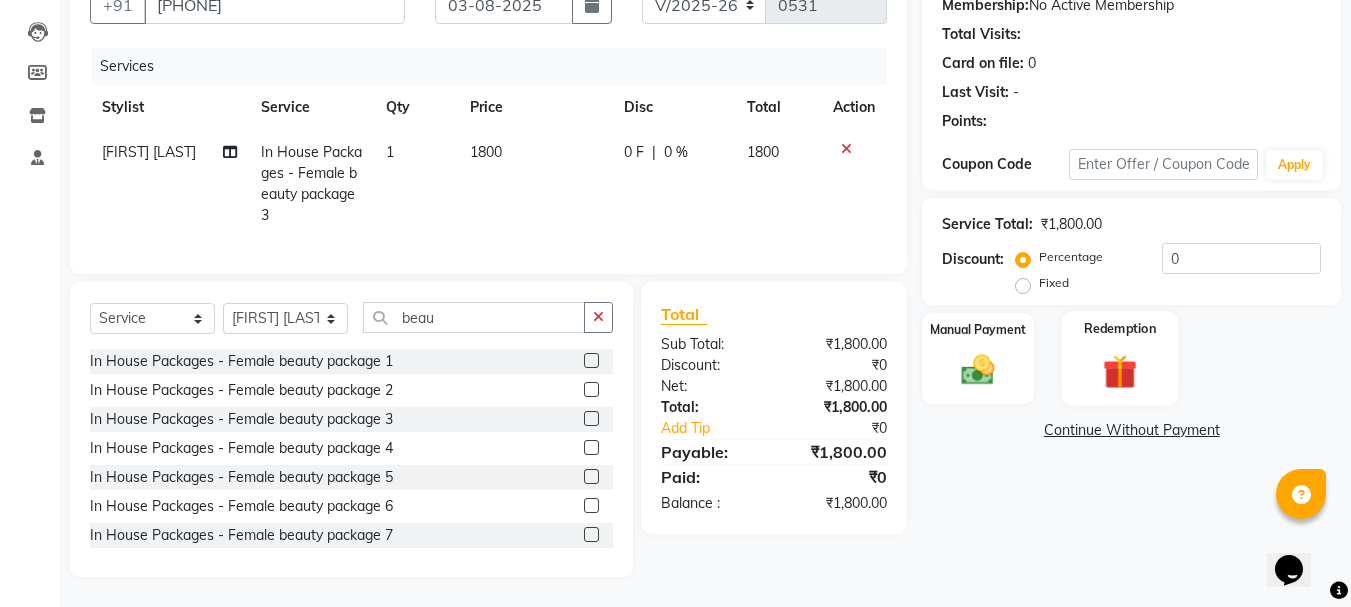 scroll, scrollTop: 215, scrollLeft: 0, axis: vertical 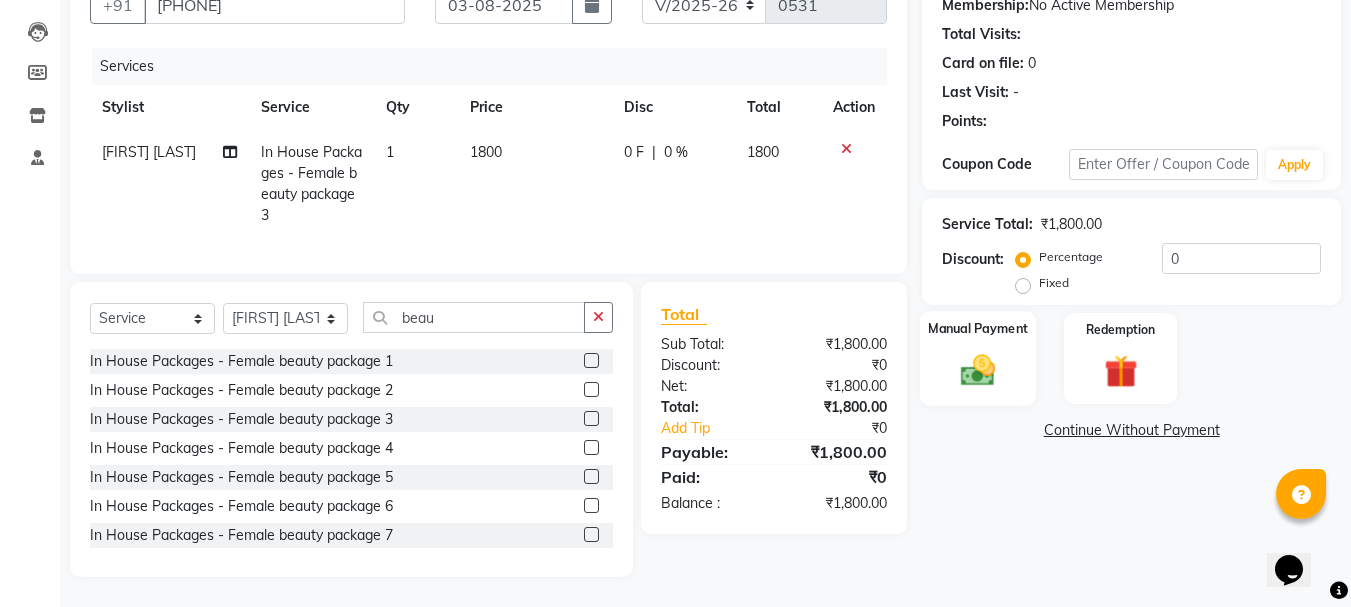 drag, startPoint x: 982, startPoint y: 354, endPoint x: 1020, endPoint y: 361, distance: 38.63936 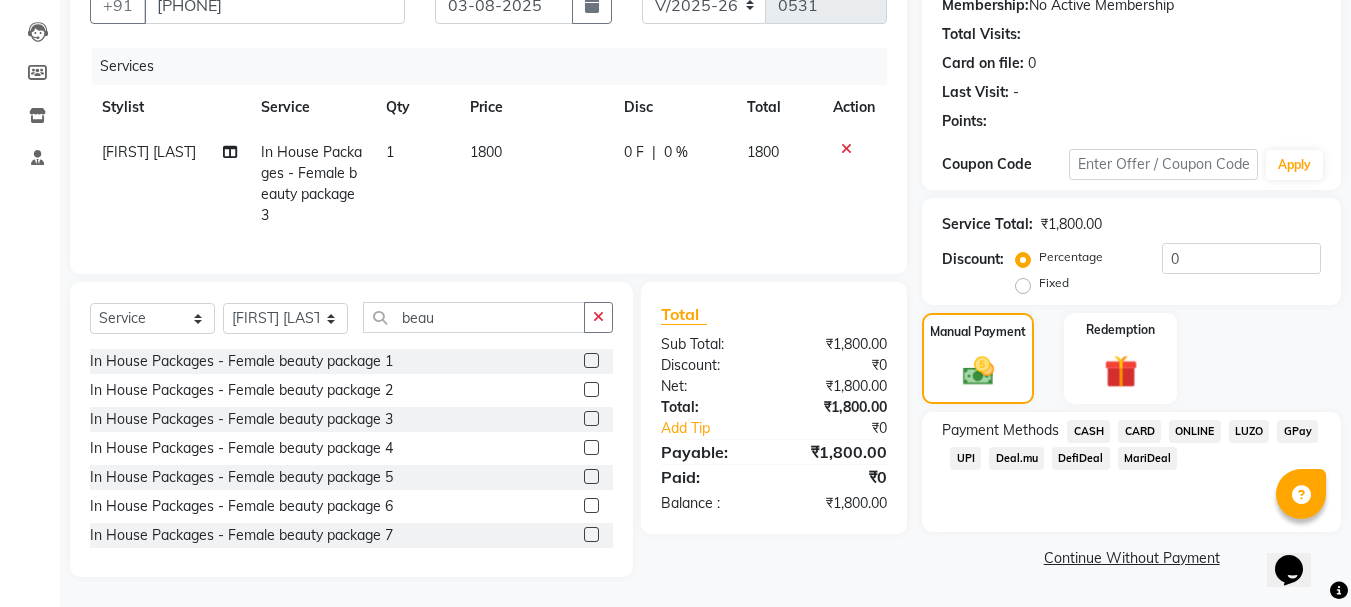click on "ONLINE" 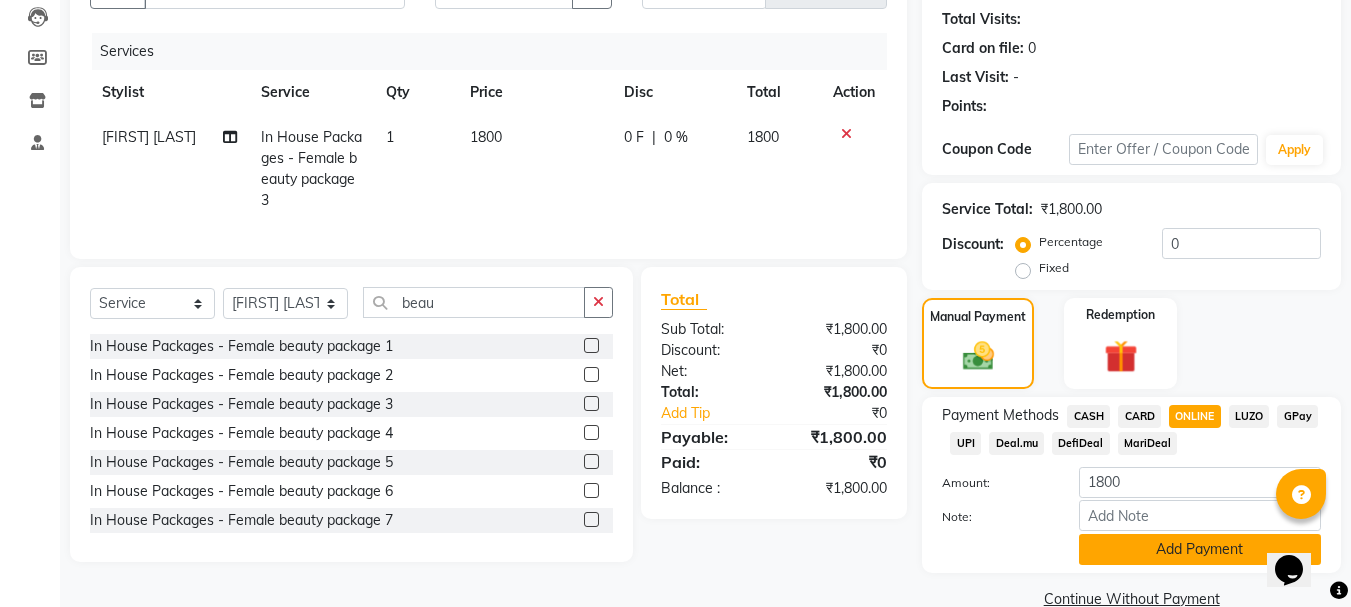 click on "Add Payment" 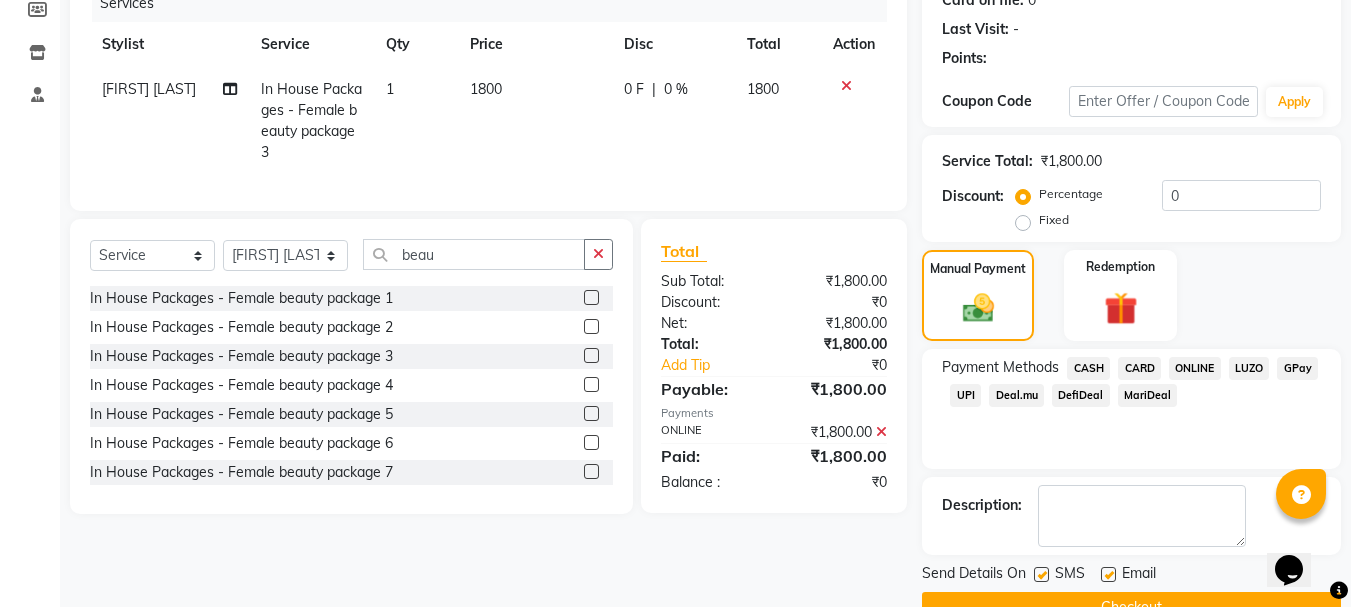 scroll, scrollTop: 309, scrollLeft: 0, axis: vertical 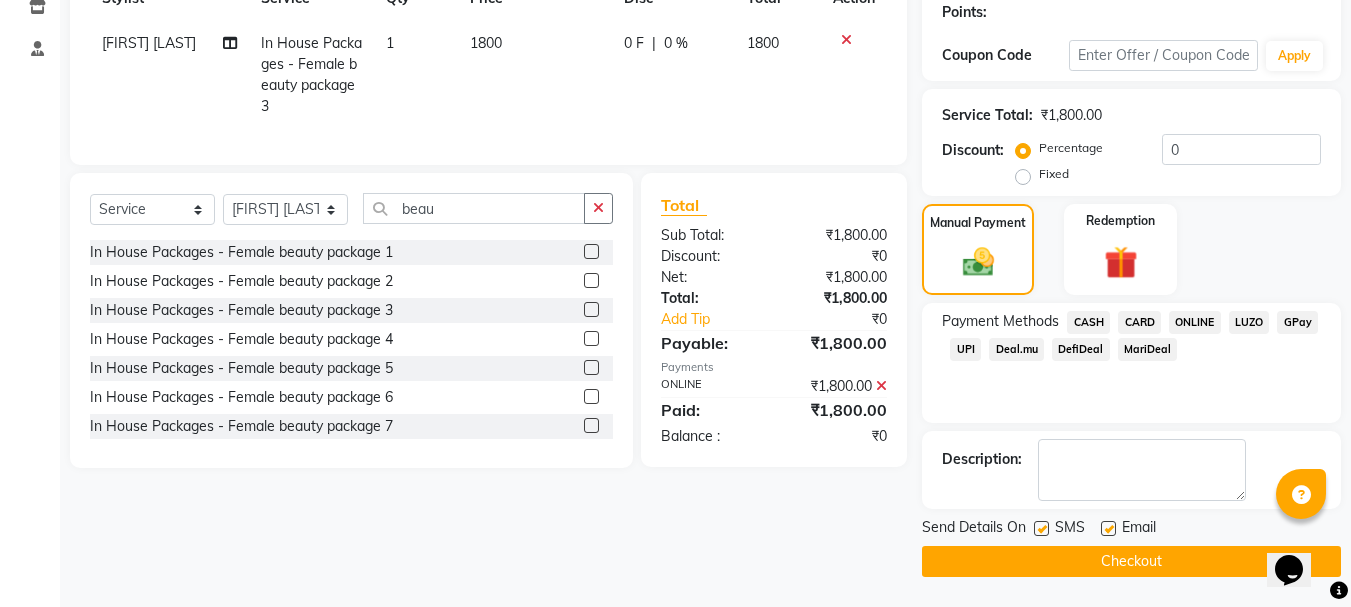 click on "Checkout" 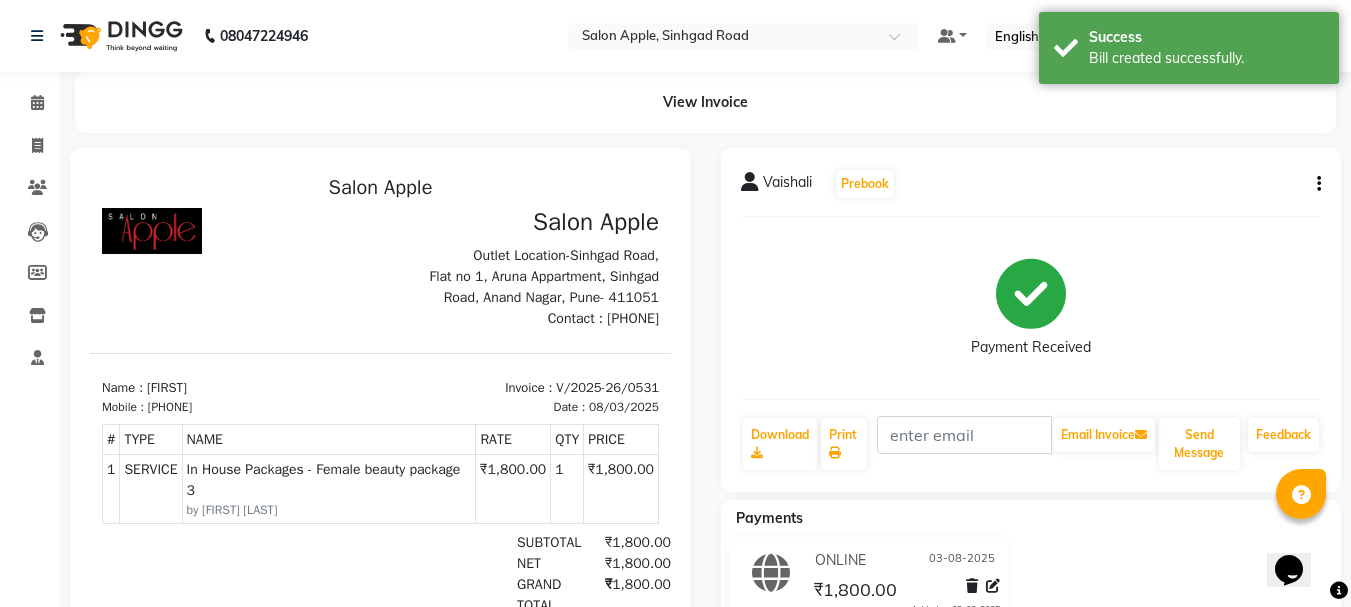 scroll, scrollTop: 0, scrollLeft: 0, axis: both 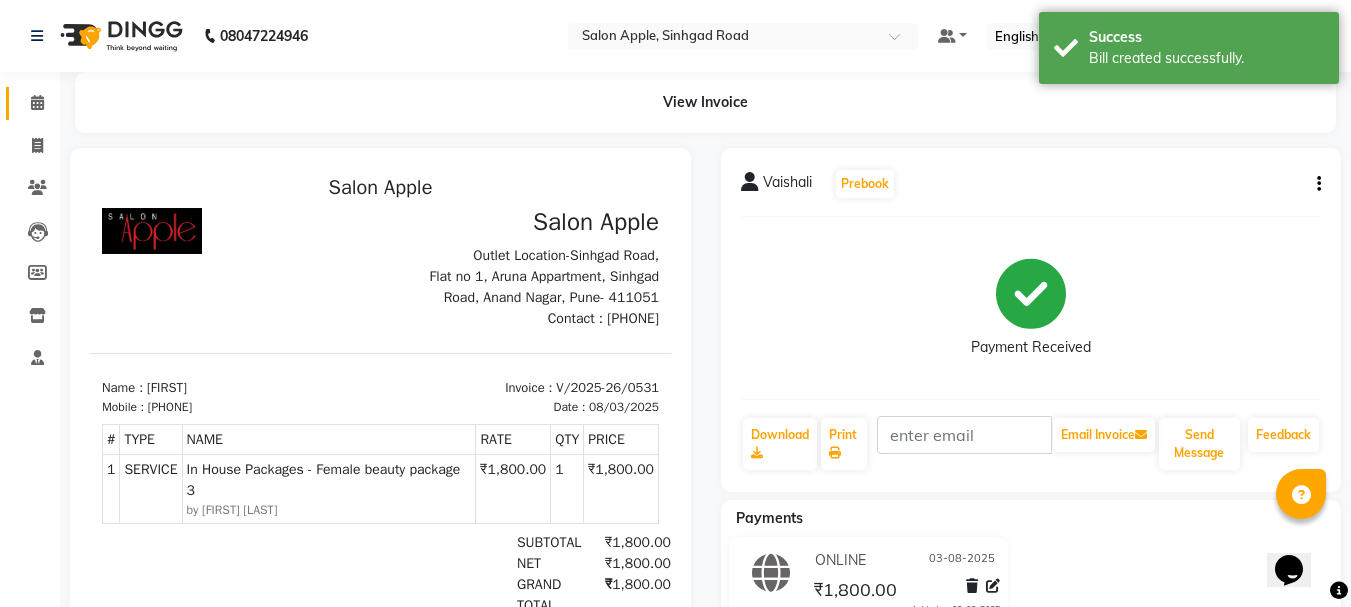 click on "Calendar" 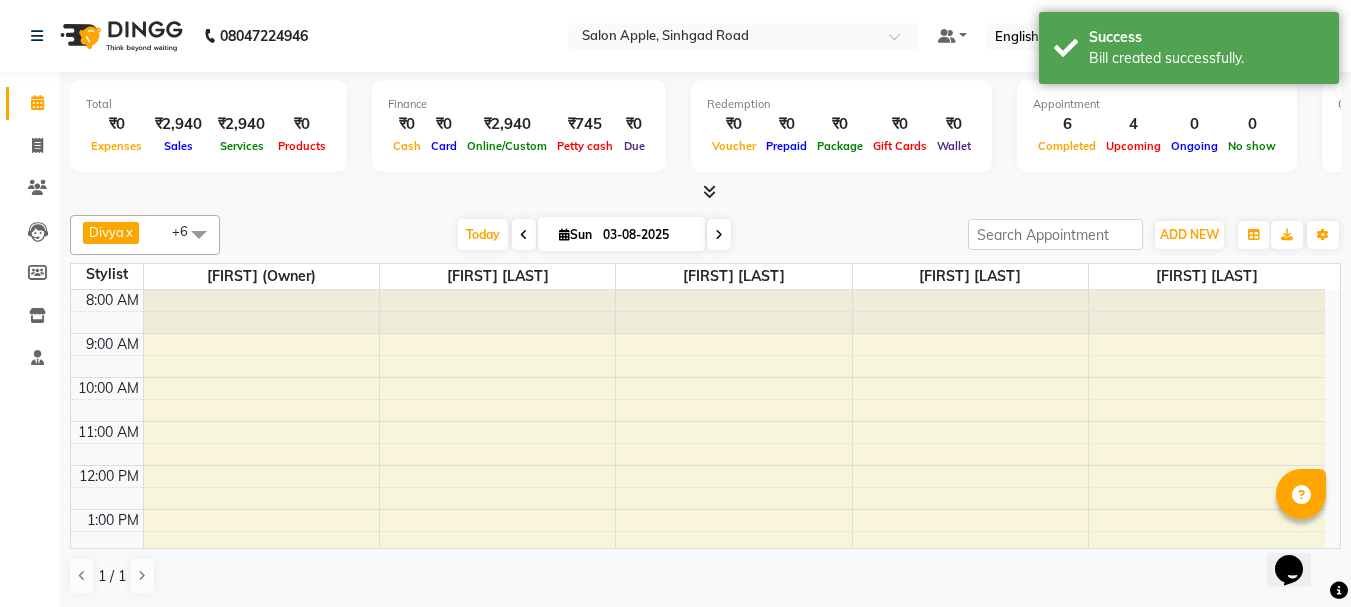 scroll, scrollTop: 0, scrollLeft: 0, axis: both 